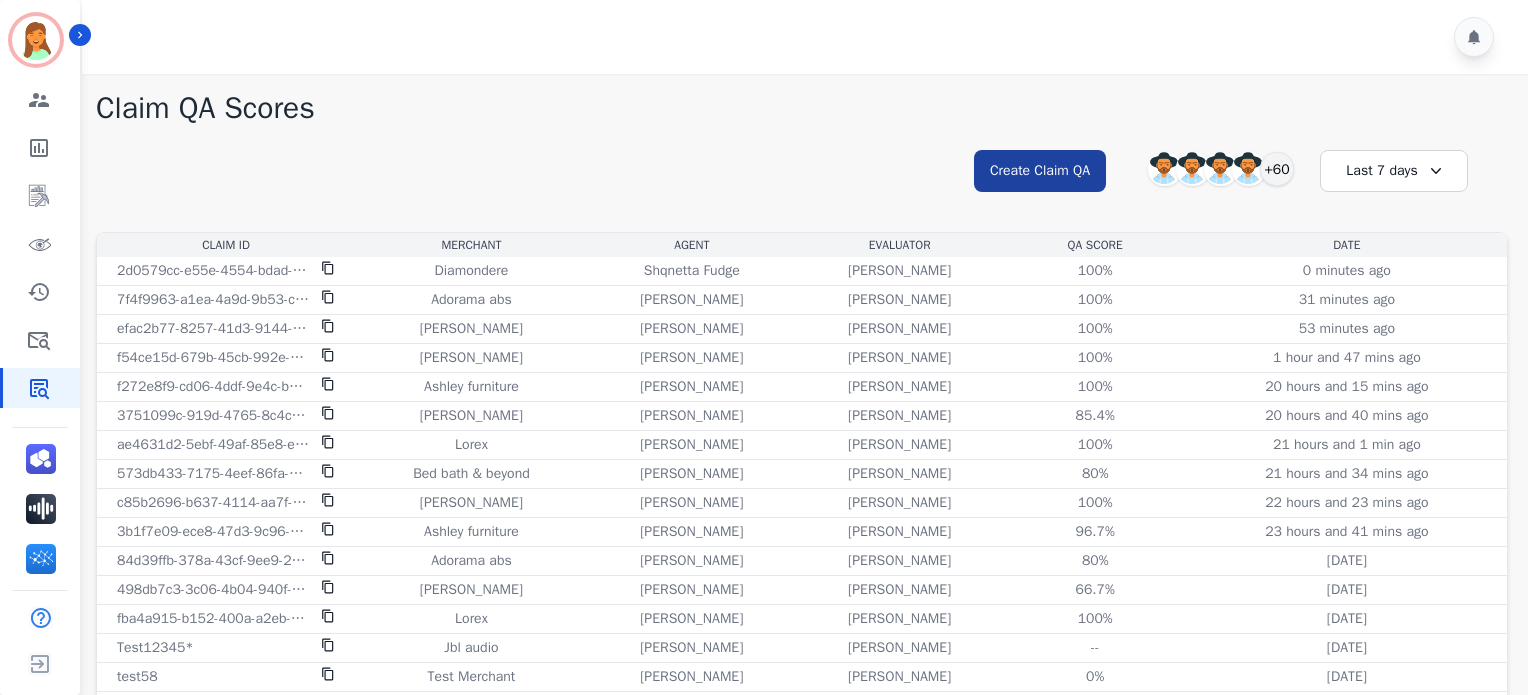 scroll, scrollTop: 0, scrollLeft: 0, axis: both 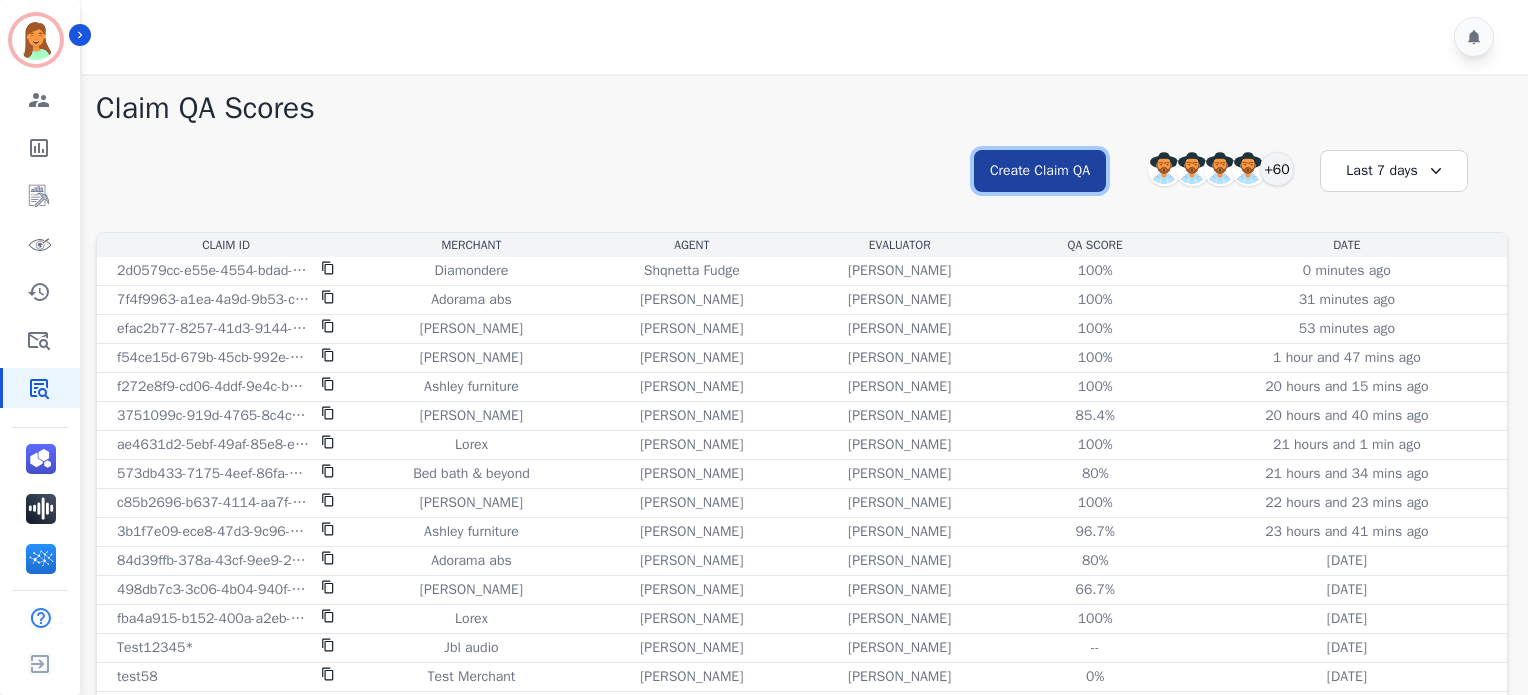 click on "Create Claim QA" at bounding box center [1040, 171] 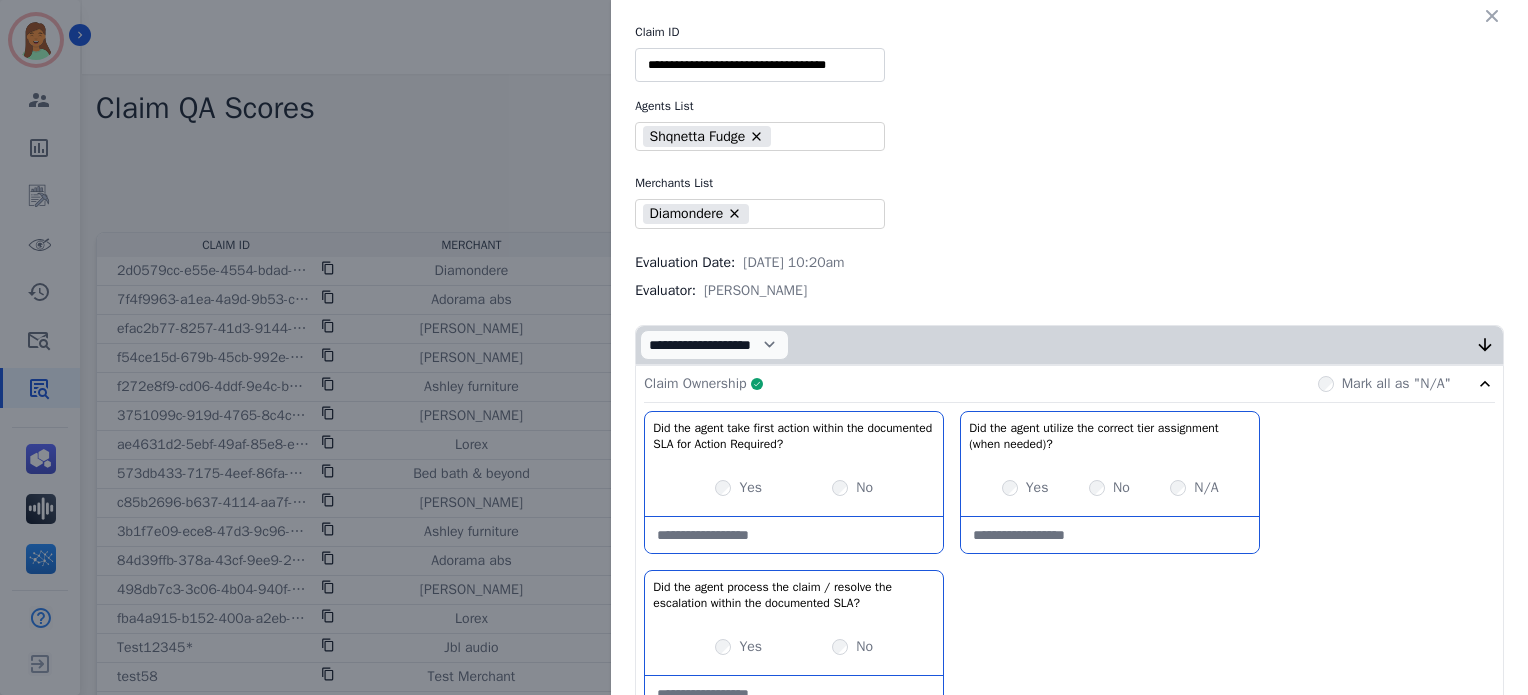 drag, startPoint x: 1488, startPoint y: 19, endPoint x: 1417, endPoint y: 69, distance: 86.83893 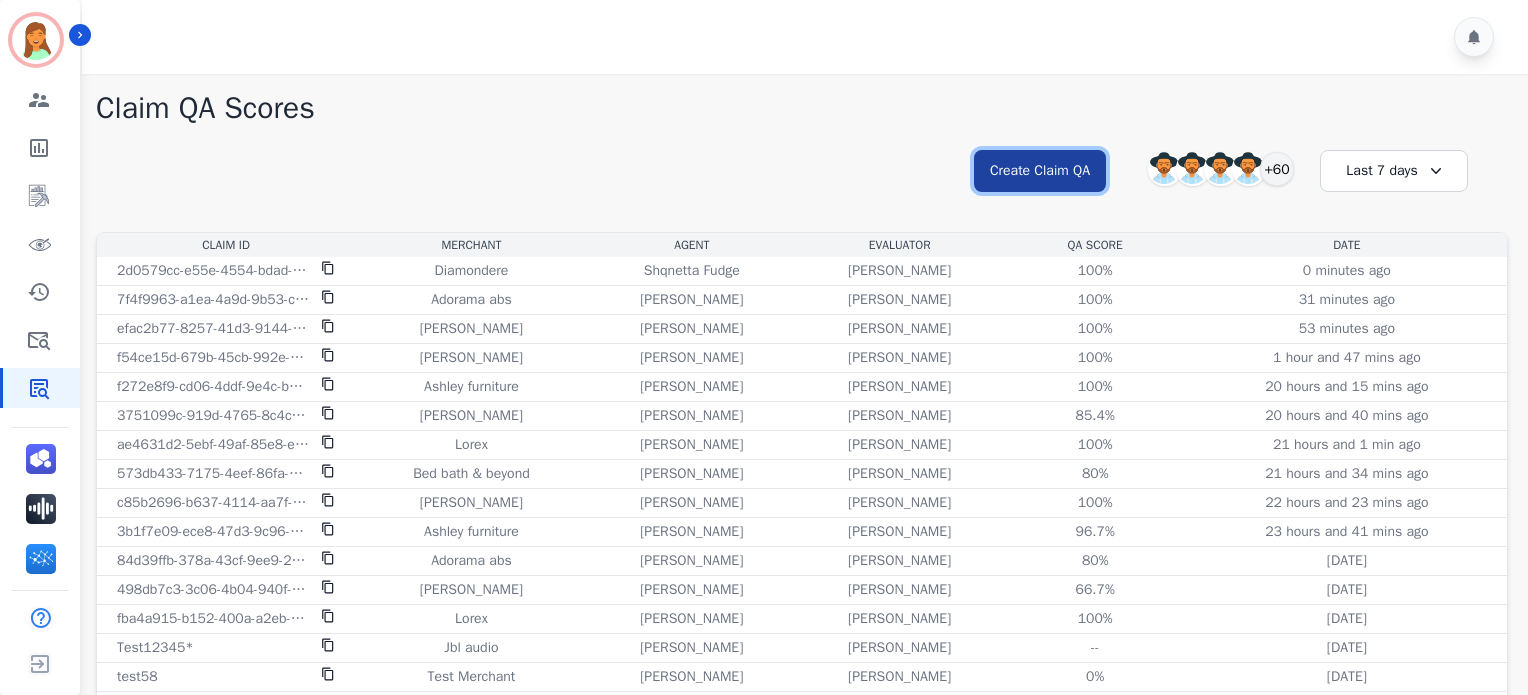 click on "Create Claim QA" at bounding box center [1040, 171] 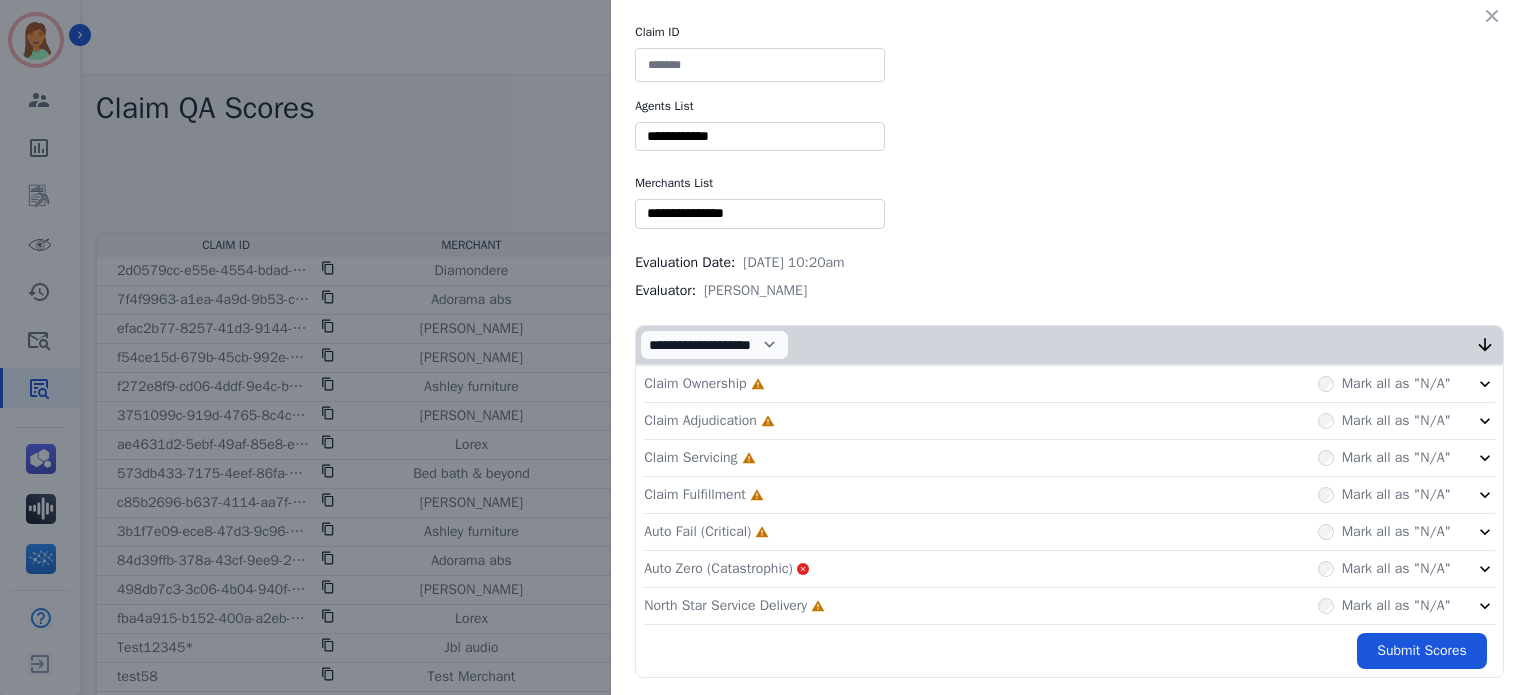 click at bounding box center [760, 65] 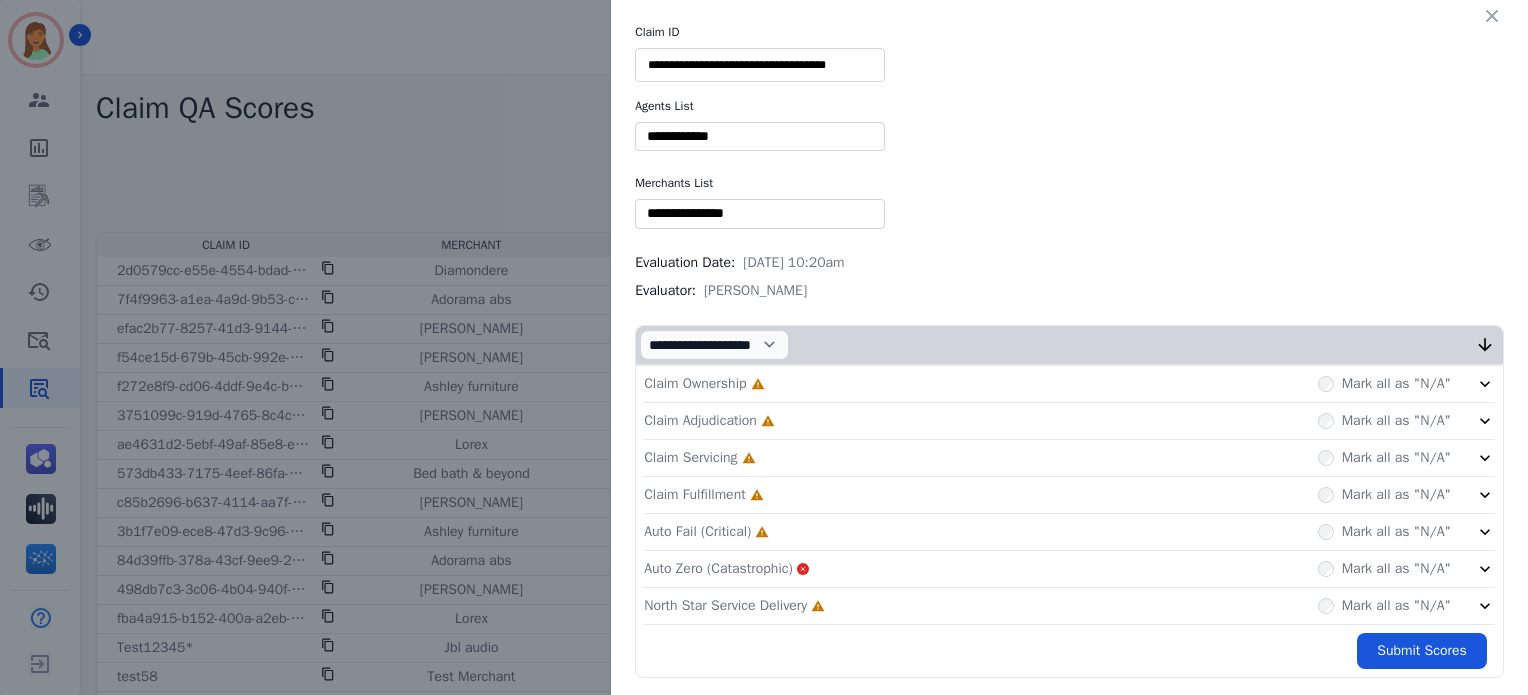 type on "**********" 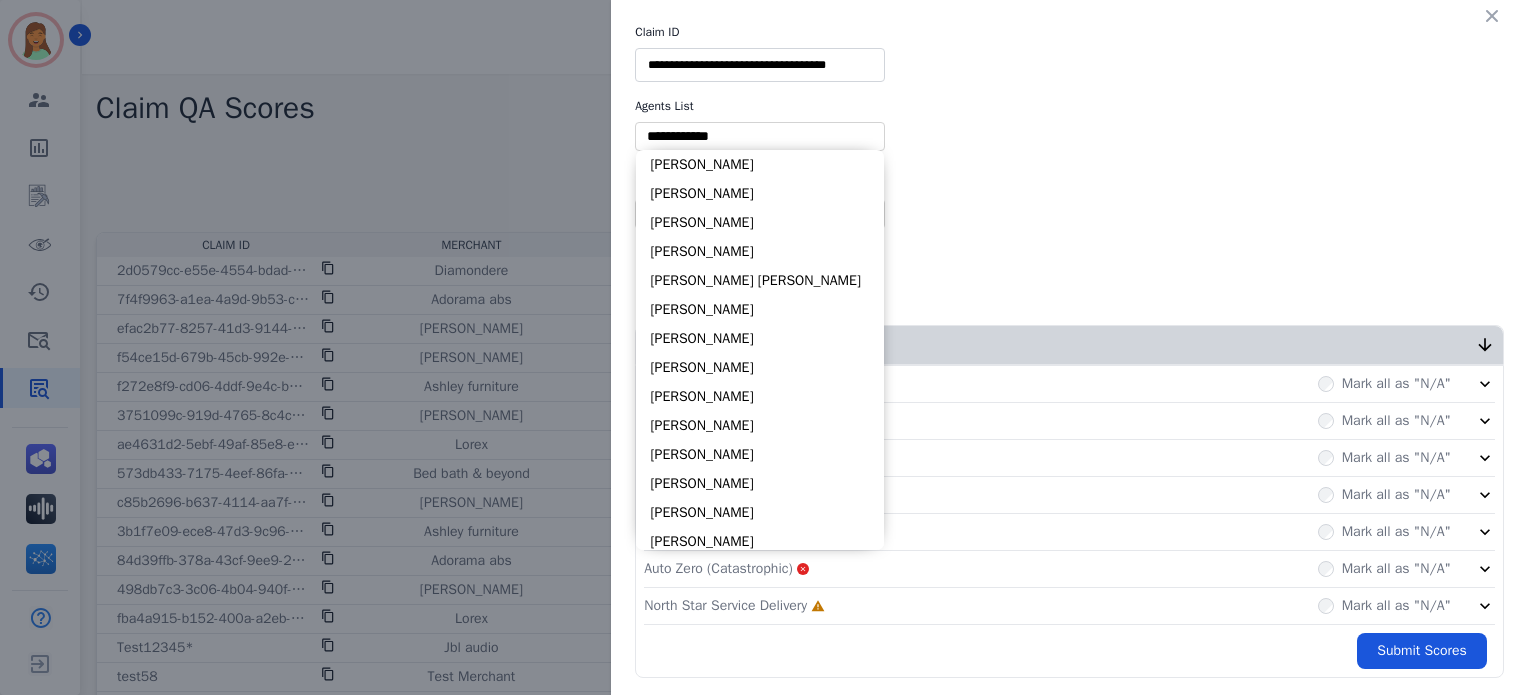click at bounding box center [760, 136] 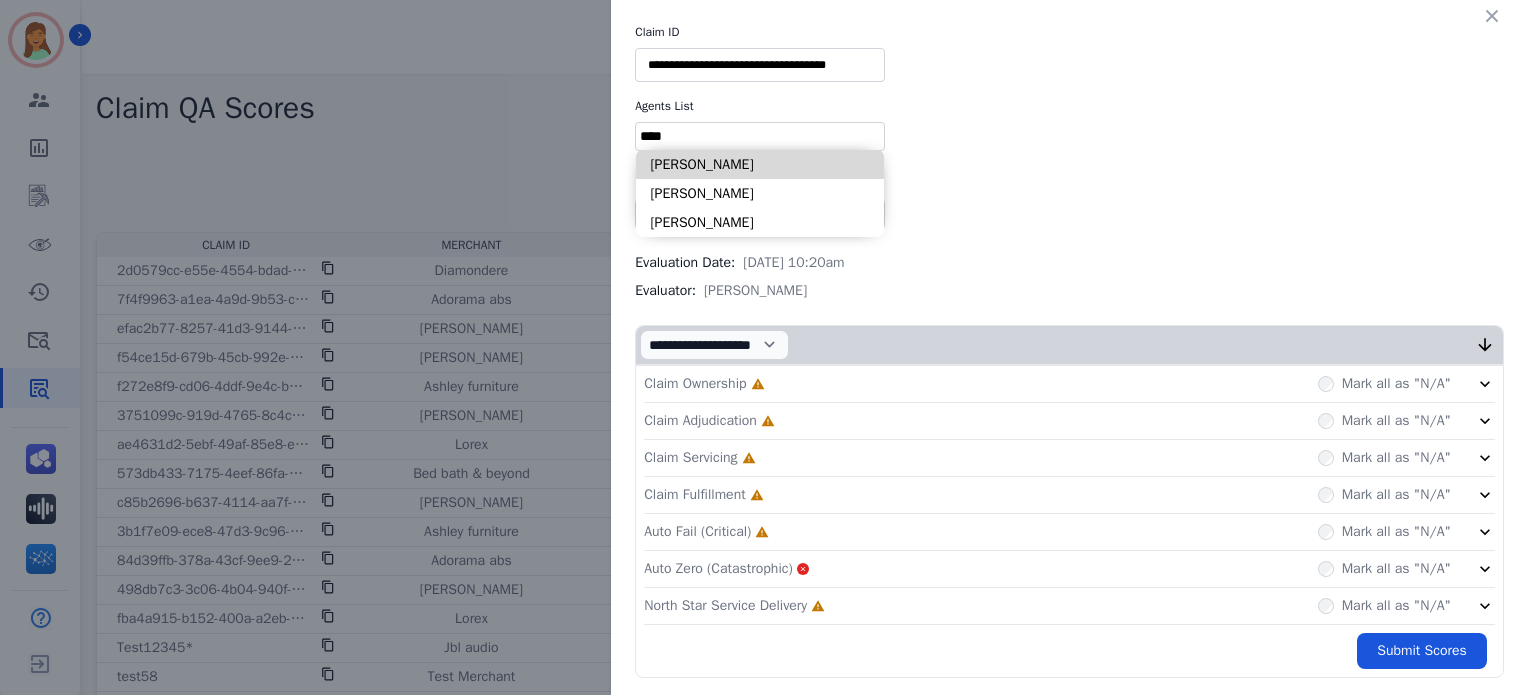 type on "****" 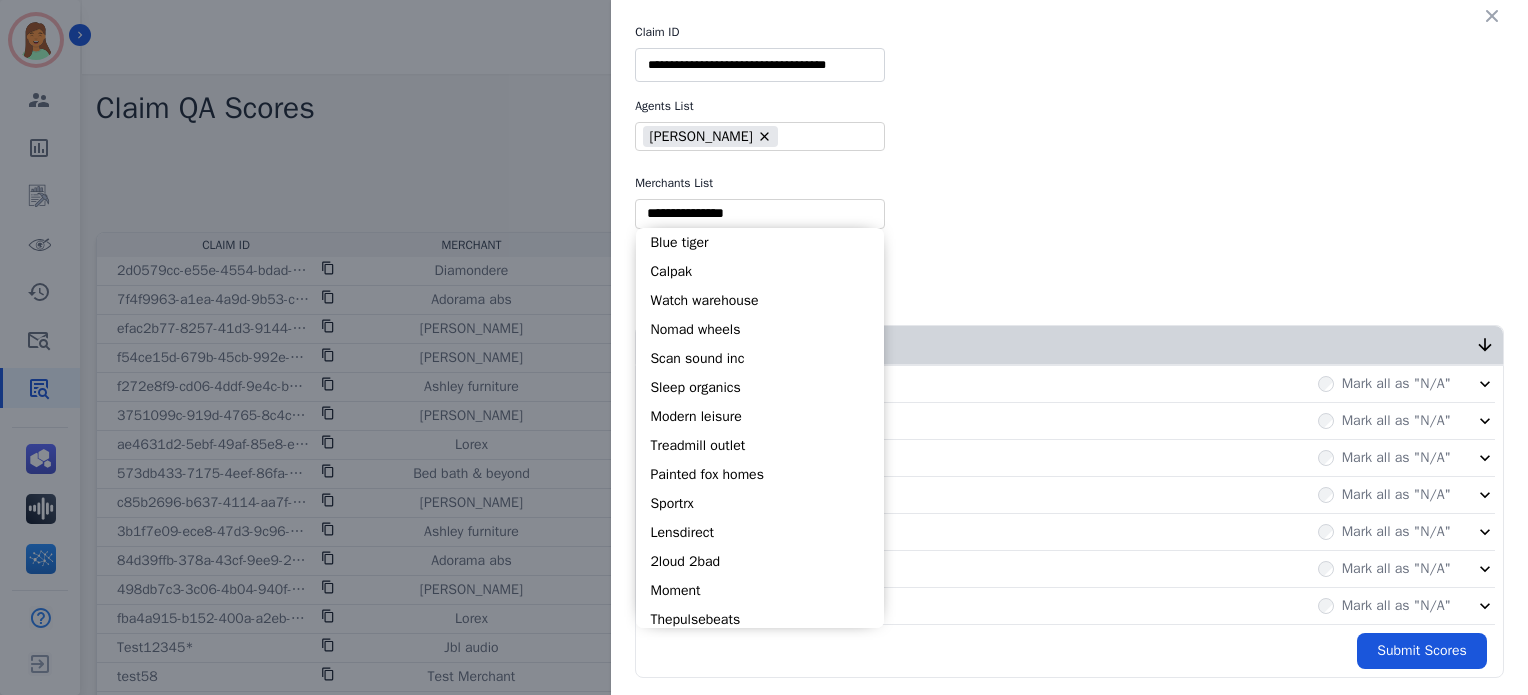 click at bounding box center [760, 213] 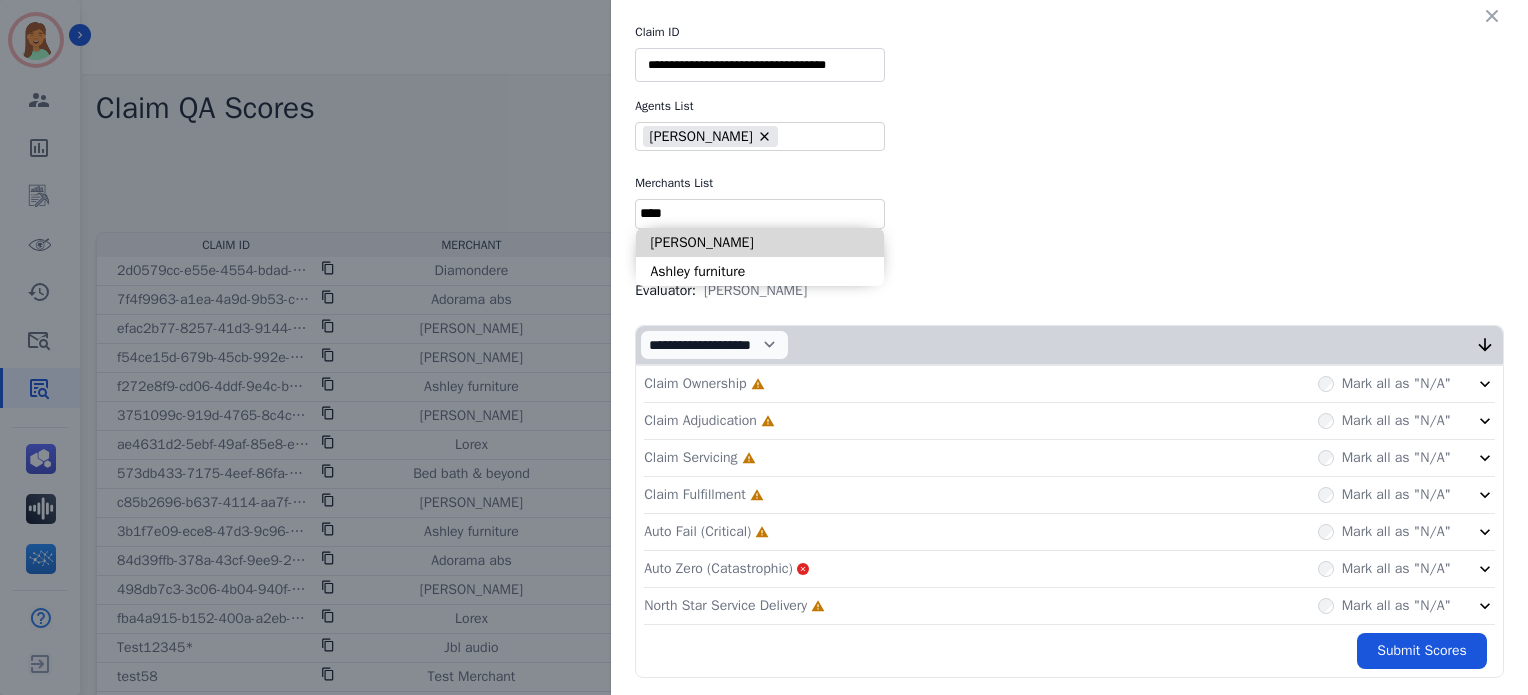 type on "****" 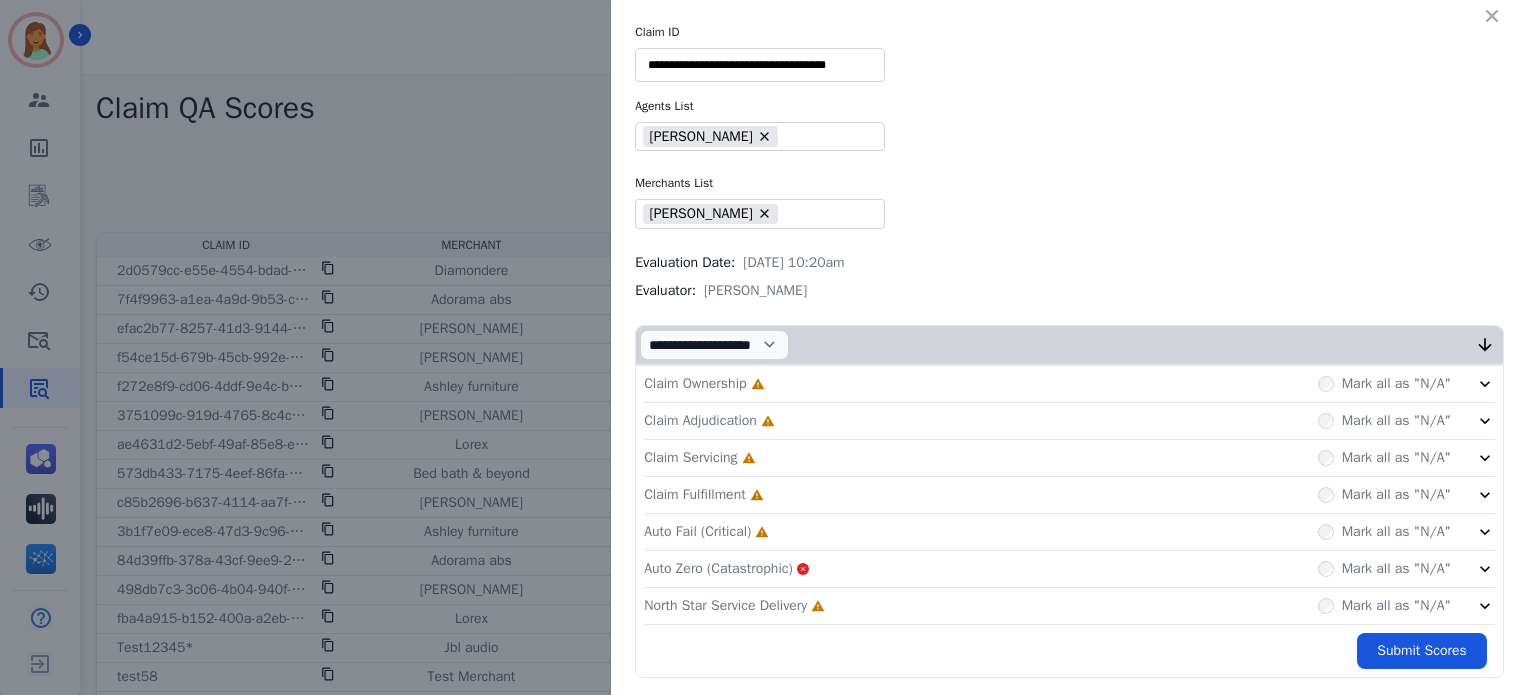 click on "Auto Zero (Catastrophic)       Mark all as "N/A"" 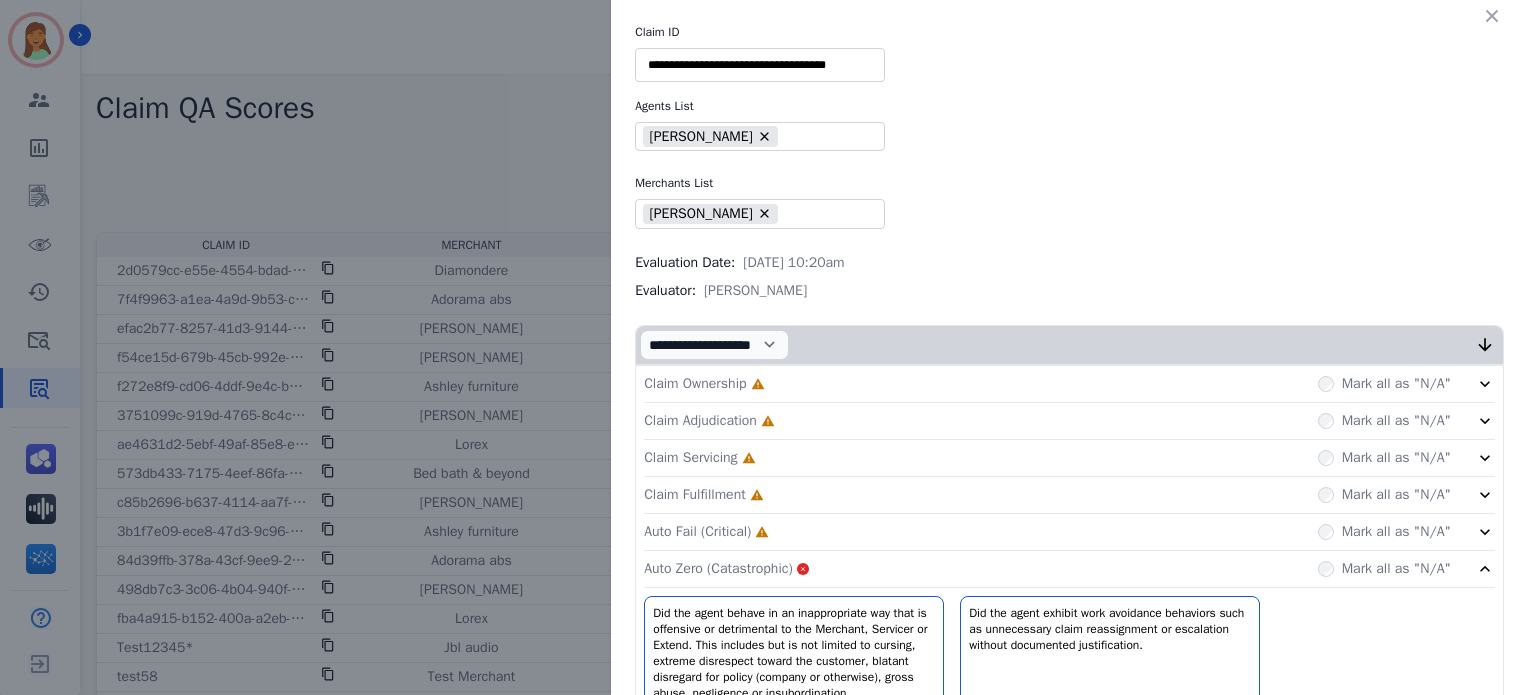 click on "Claim Fulfillment     Incomplete         Mark all as "N/A"" 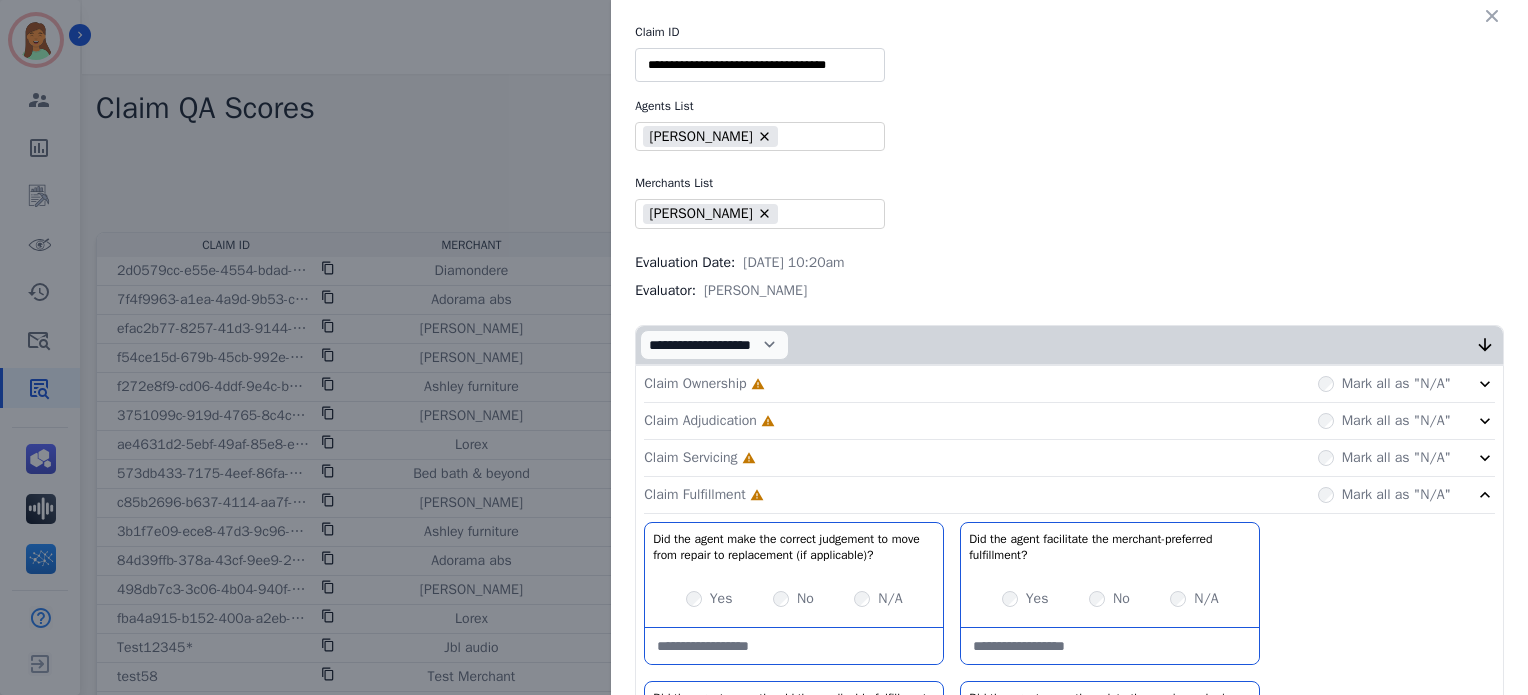 scroll, scrollTop: 560, scrollLeft: 0, axis: vertical 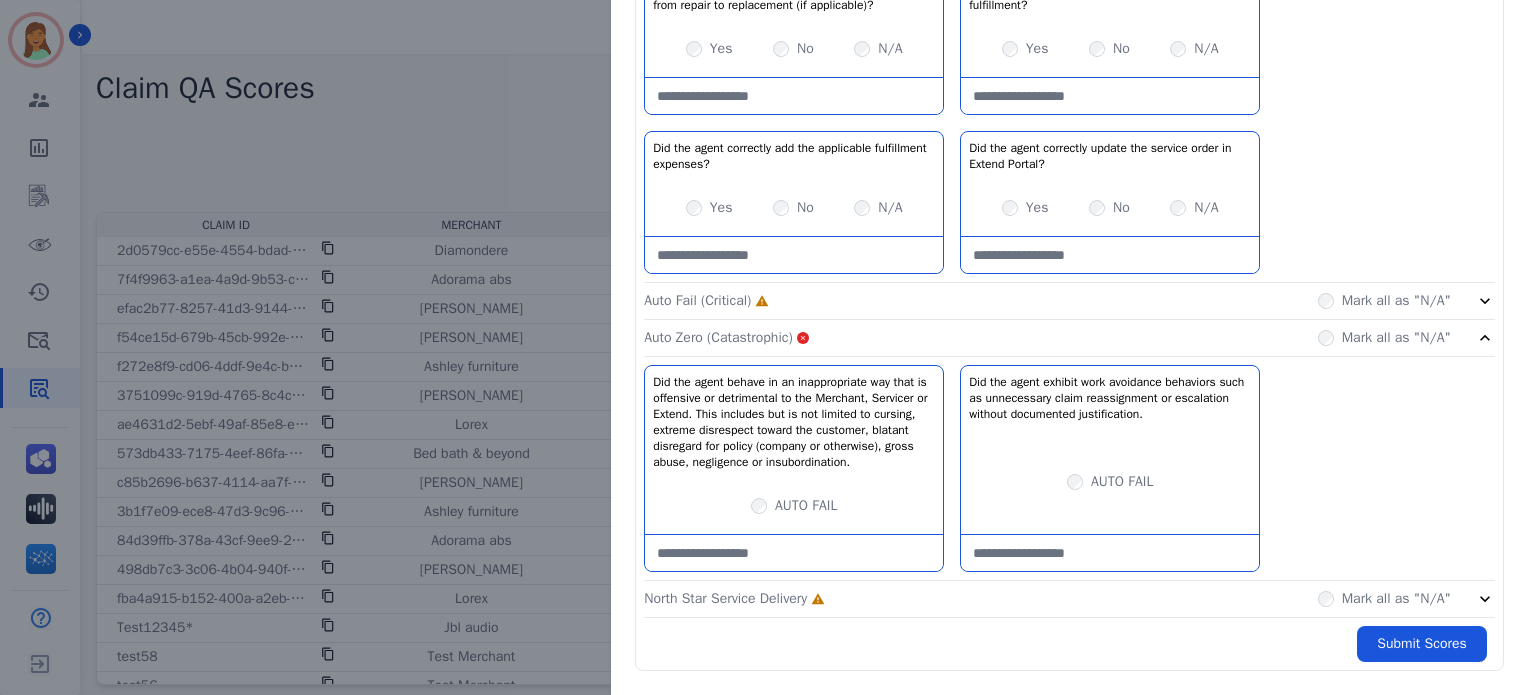 click on "North Star Service Delivery     Incomplete         Mark all as "N/A"" 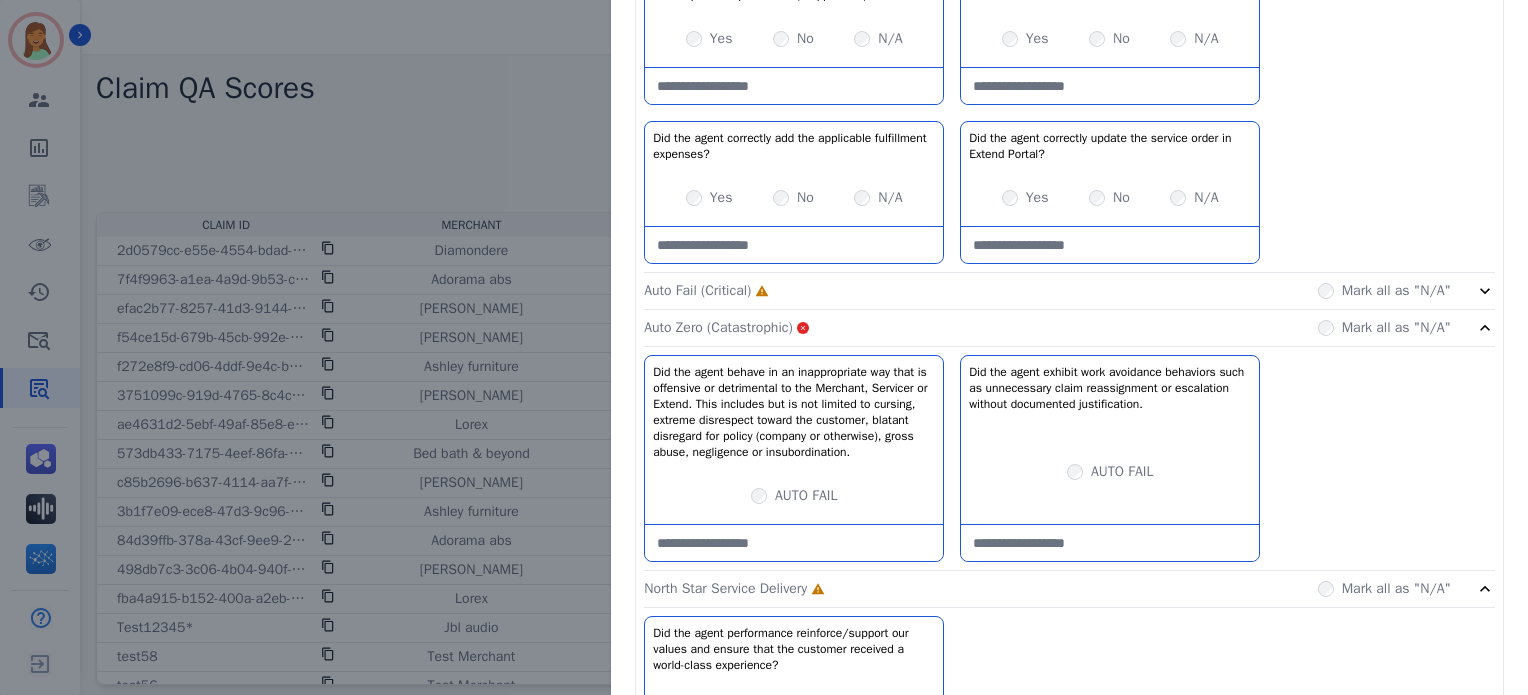 scroll, scrollTop: 160, scrollLeft: 0, axis: vertical 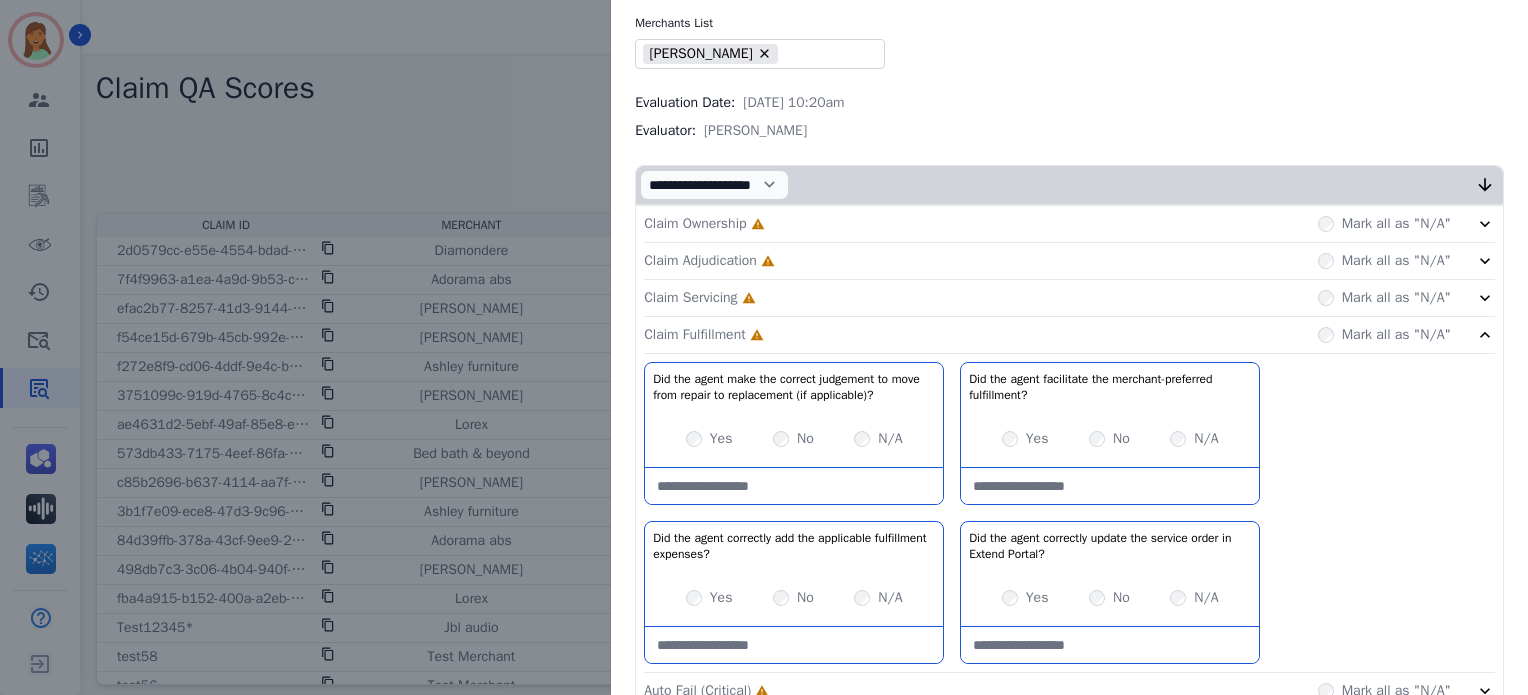 click on "Claim Servicing     Incomplete         Mark all as "N/A"" 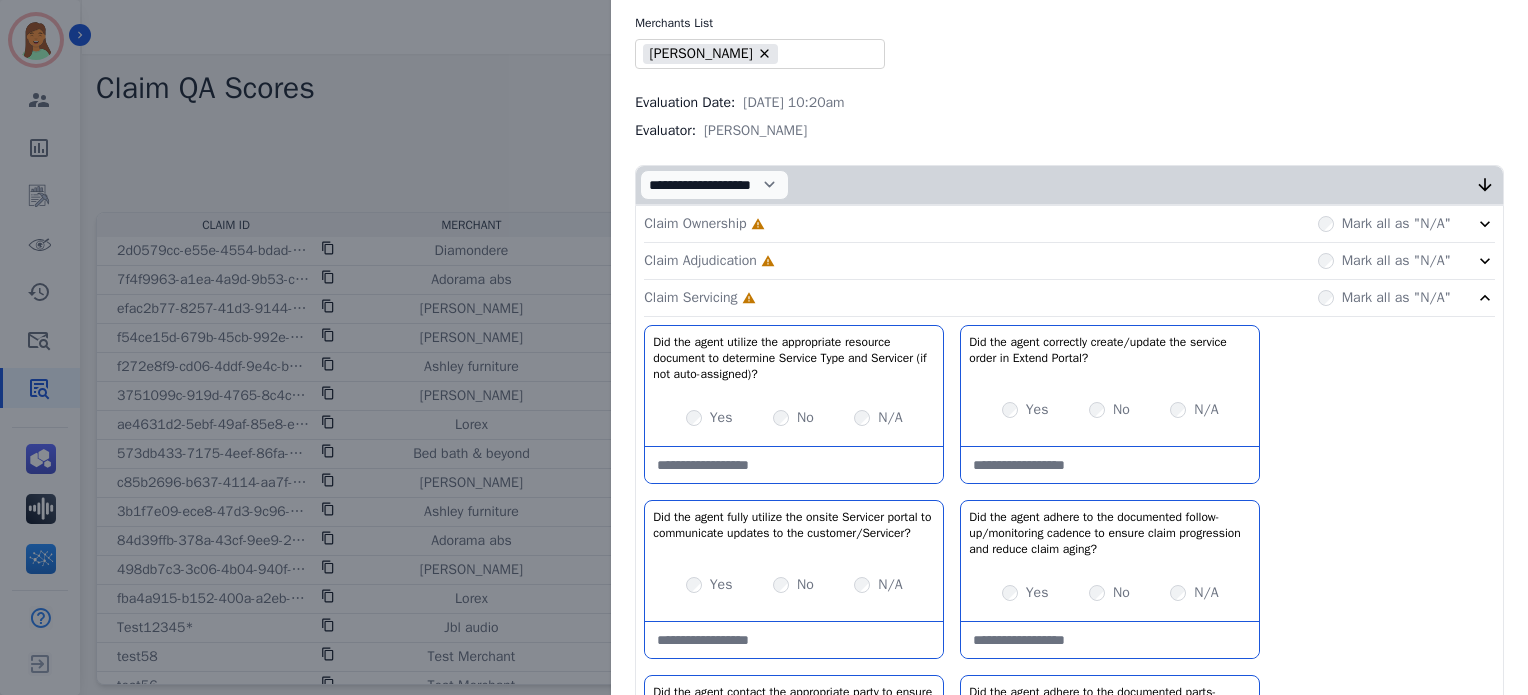 drag, startPoint x: 806, startPoint y: 246, endPoint x: 804, endPoint y: 232, distance: 14.142136 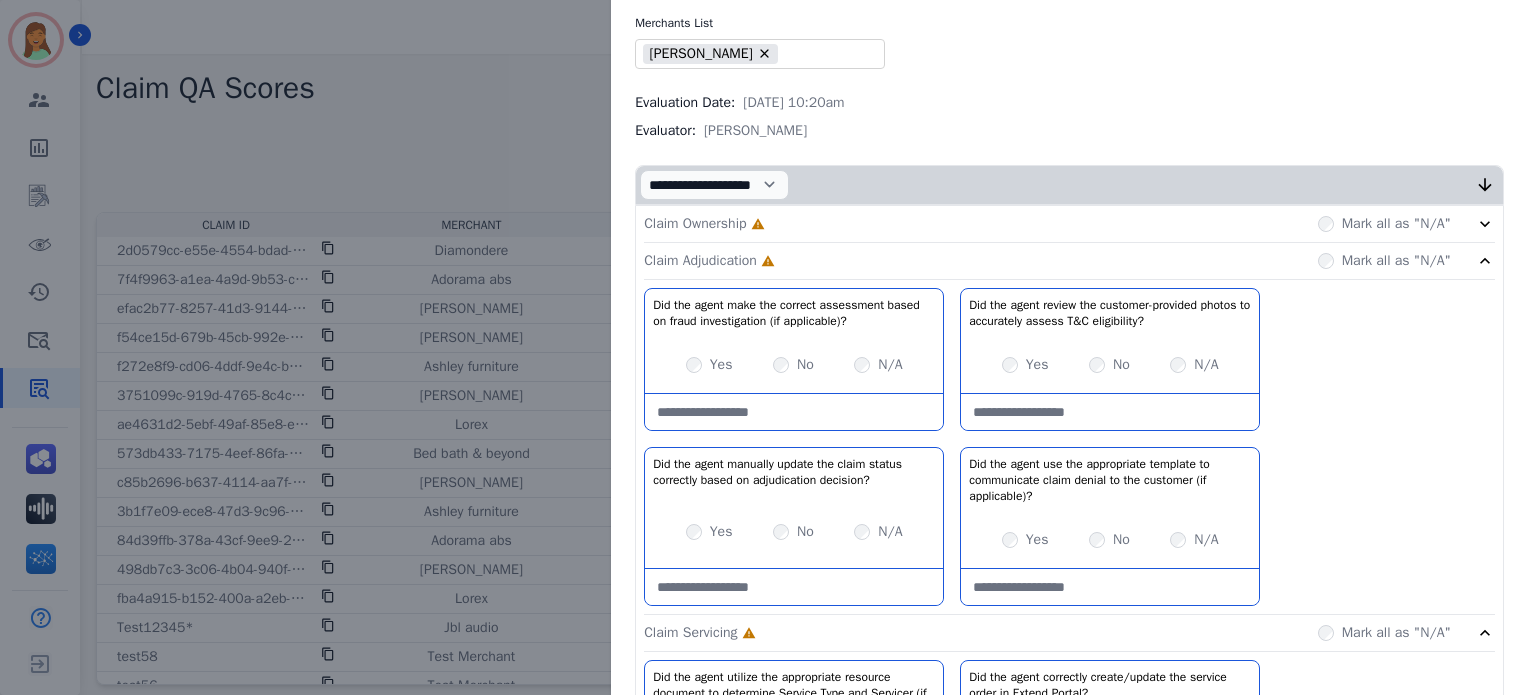 click on "Claim Ownership     Incomplete         Mark all as "N/A"" at bounding box center (1069, 224) 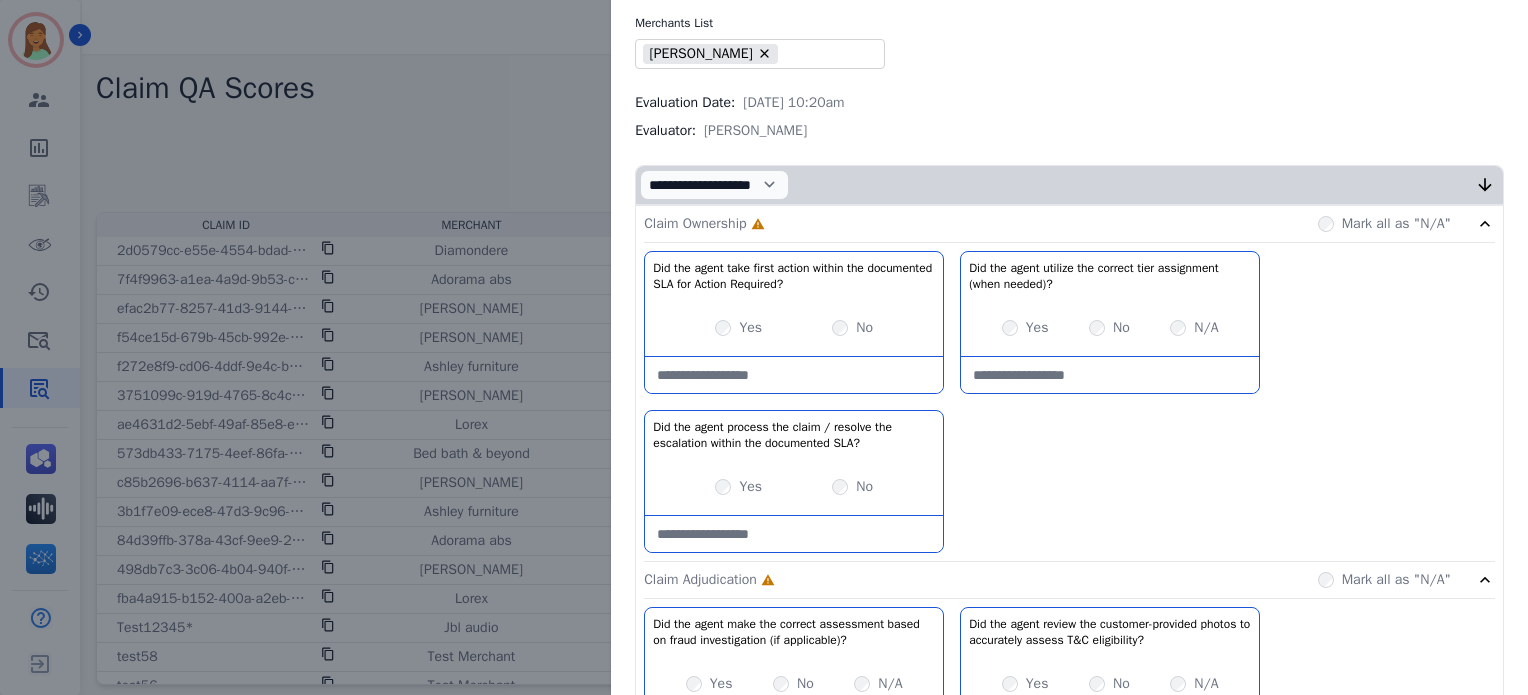 click on "Yes" at bounding box center [1025, 328] 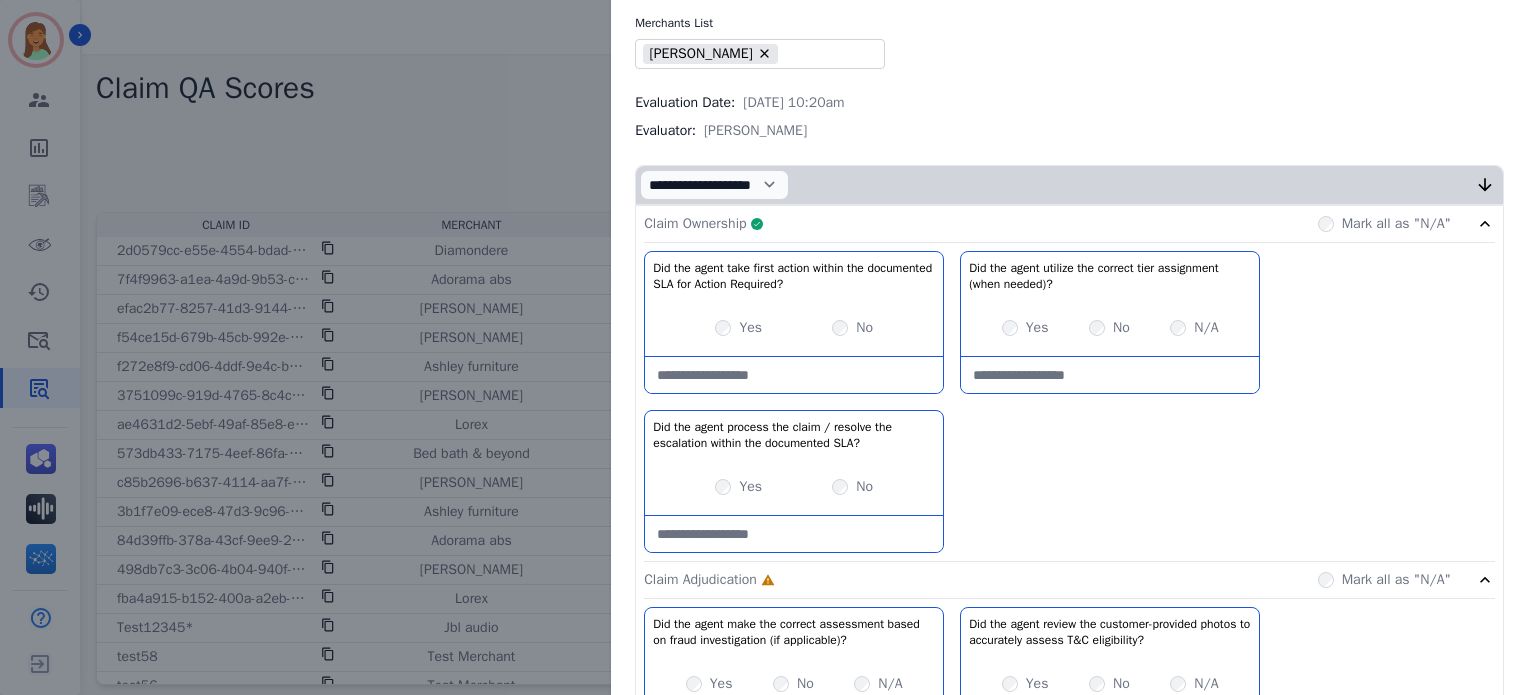 click on "Claim Ownership     Complete         Mark all as "N/A"" at bounding box center (1069, 224) 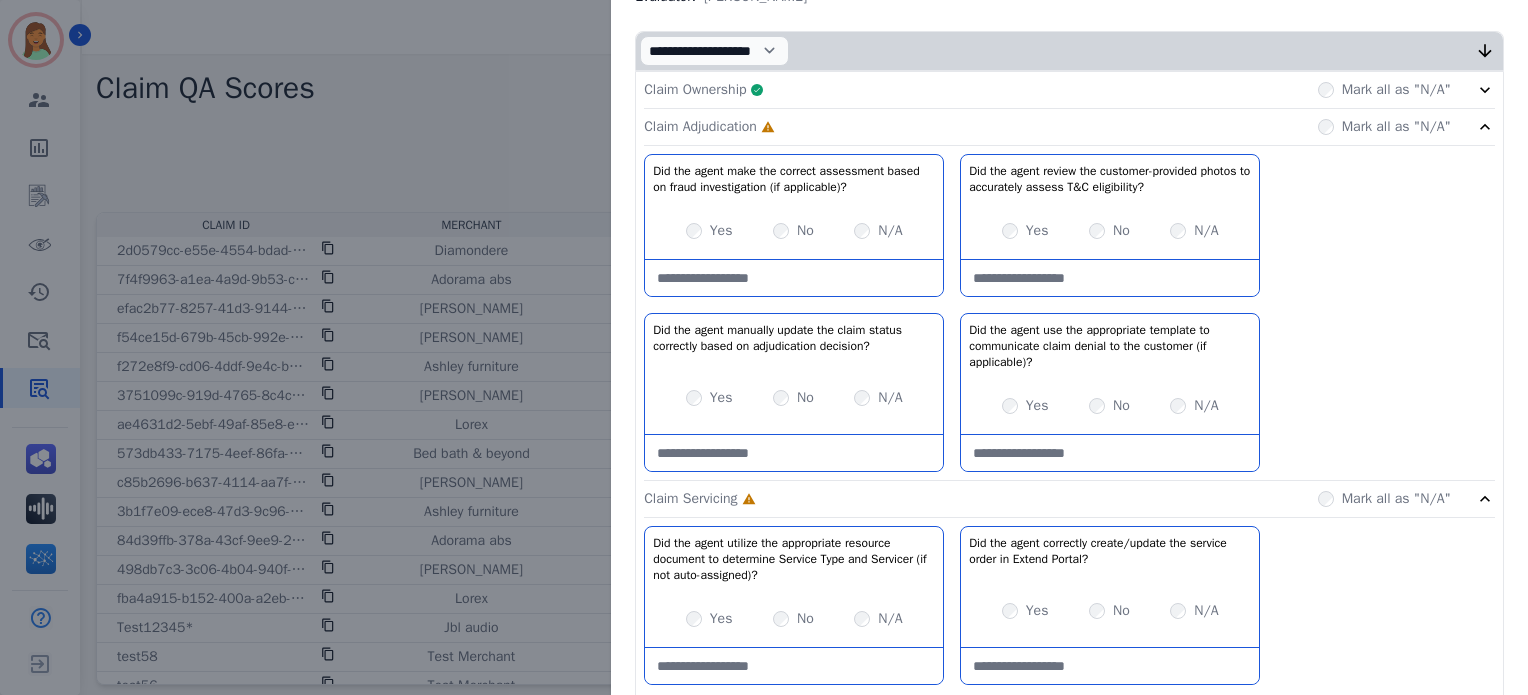 scroll, scrollTop: 427, scrollLeft: 0, axis: vertical 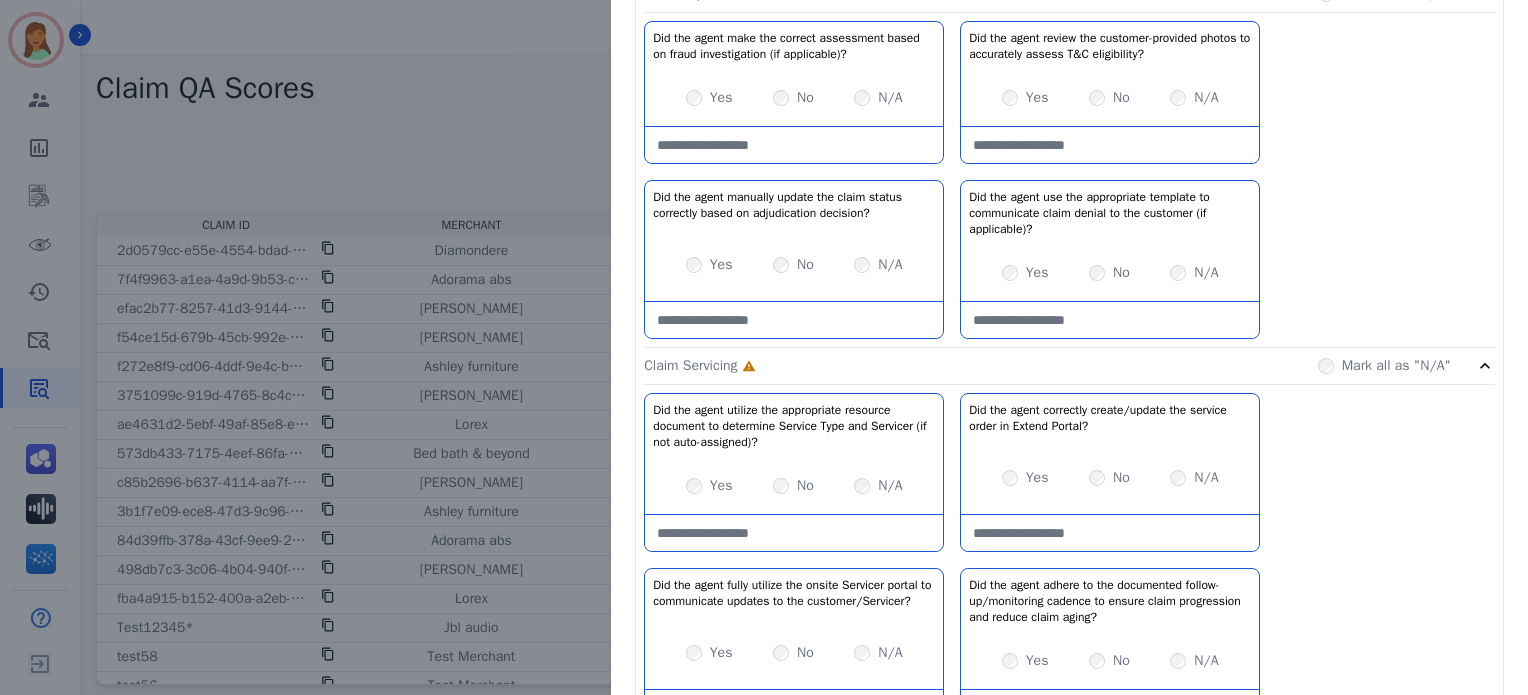 click on "Yes" at bounding box center [721, 265] 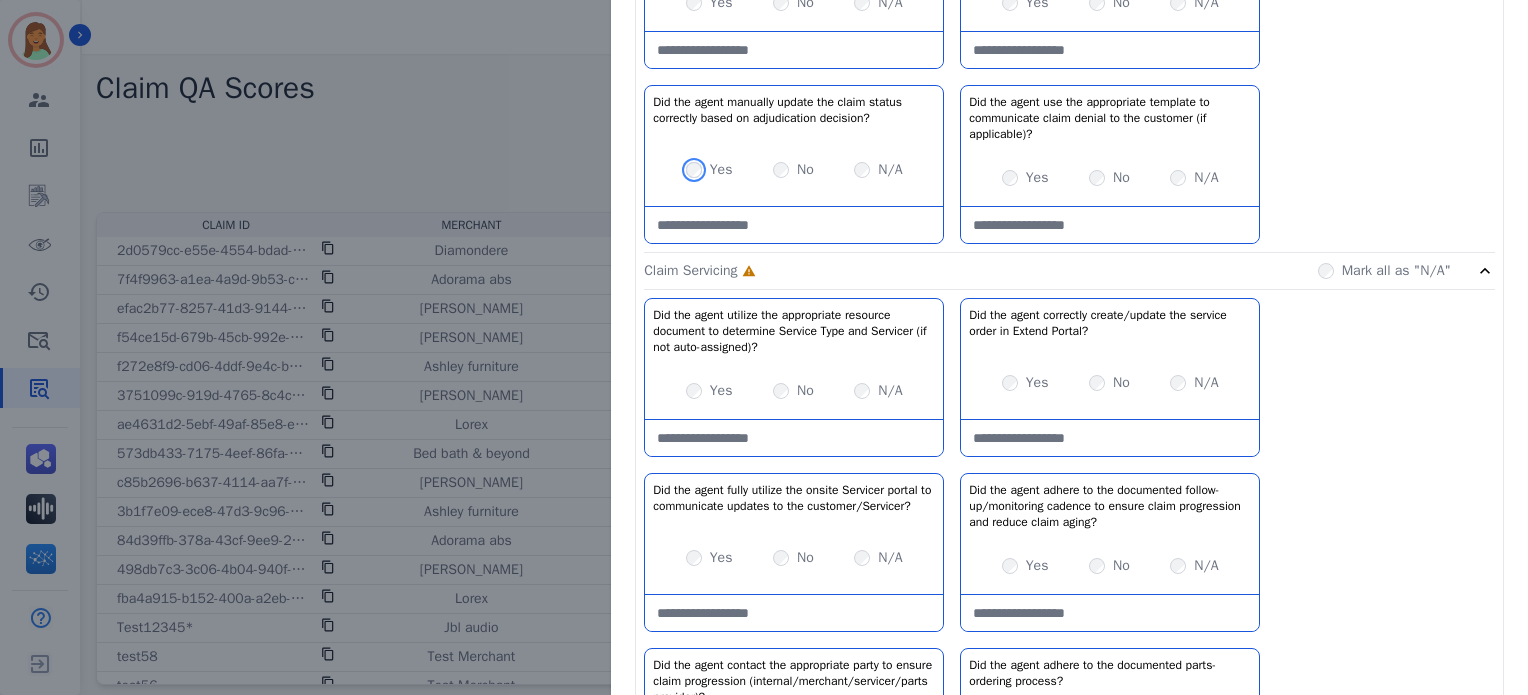scroll, scrollTop: 524, scrollLeft: 0, axis: vertical 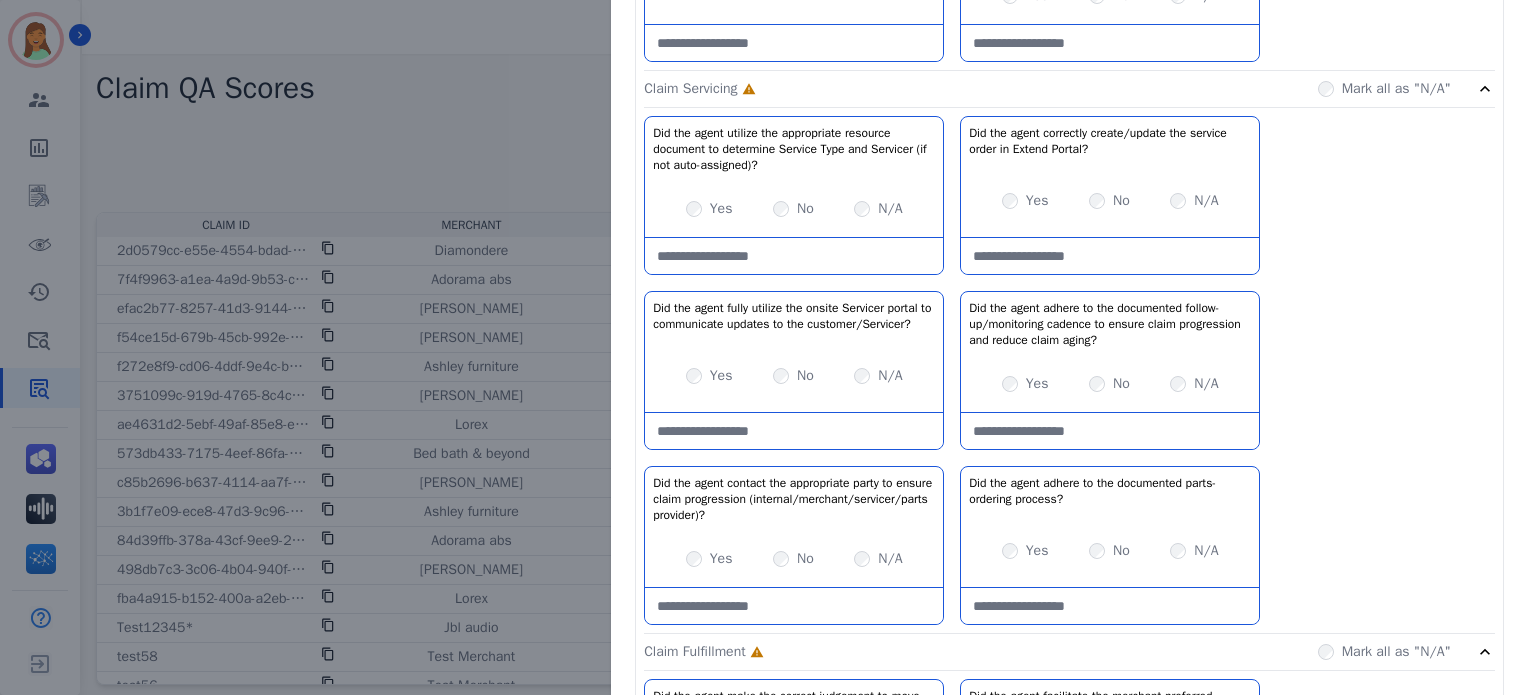 click on "N/A" at bounding box center [890, 376] 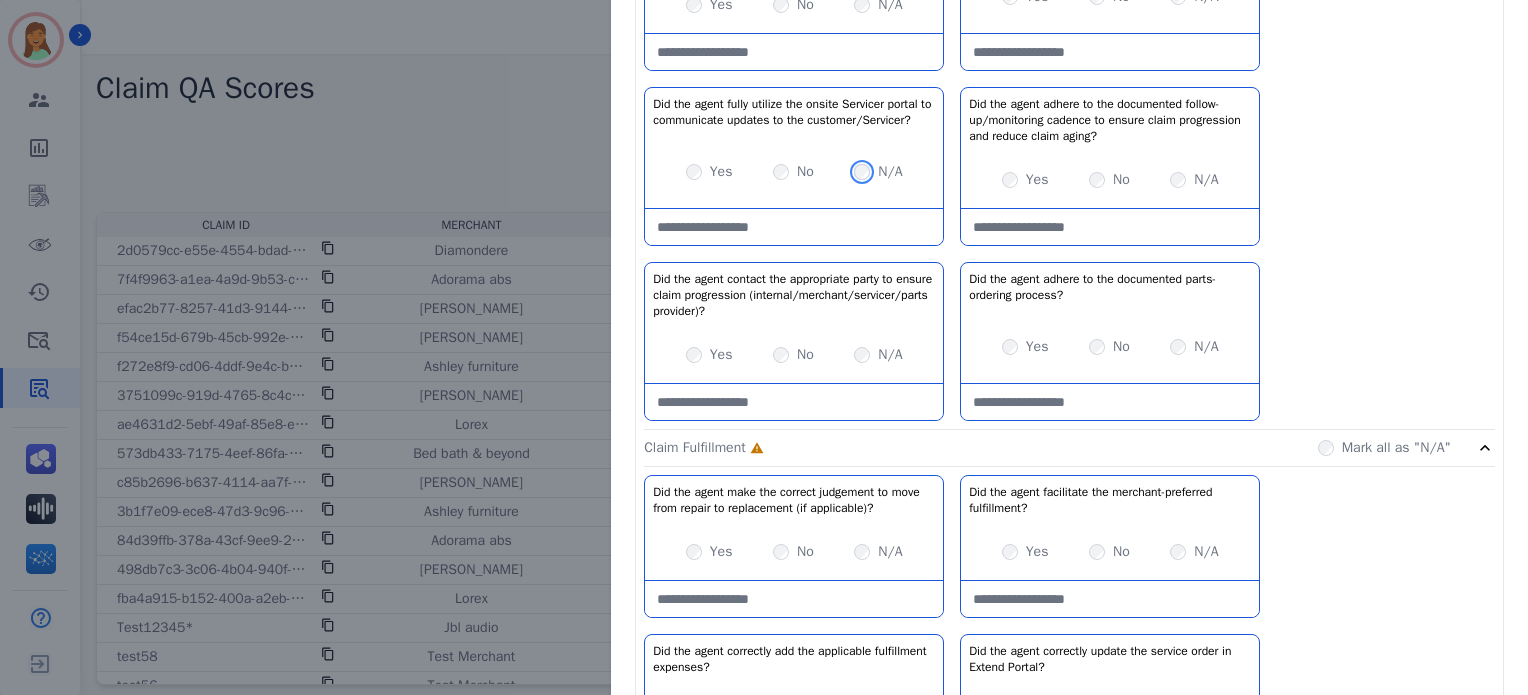 scroll, scrollTop: 908, scrollLeft: 0, axis: vertical 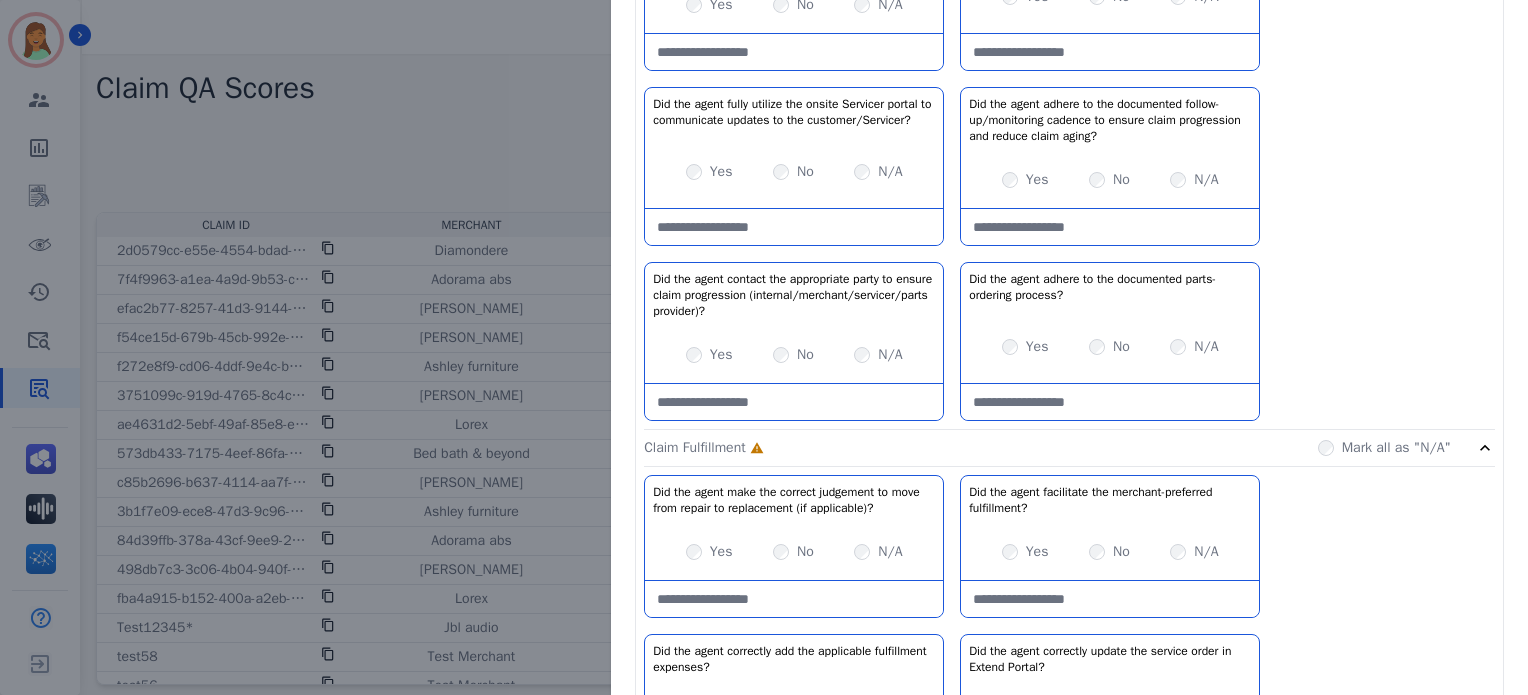 click on "N/A" at bounding box center [890, 355] 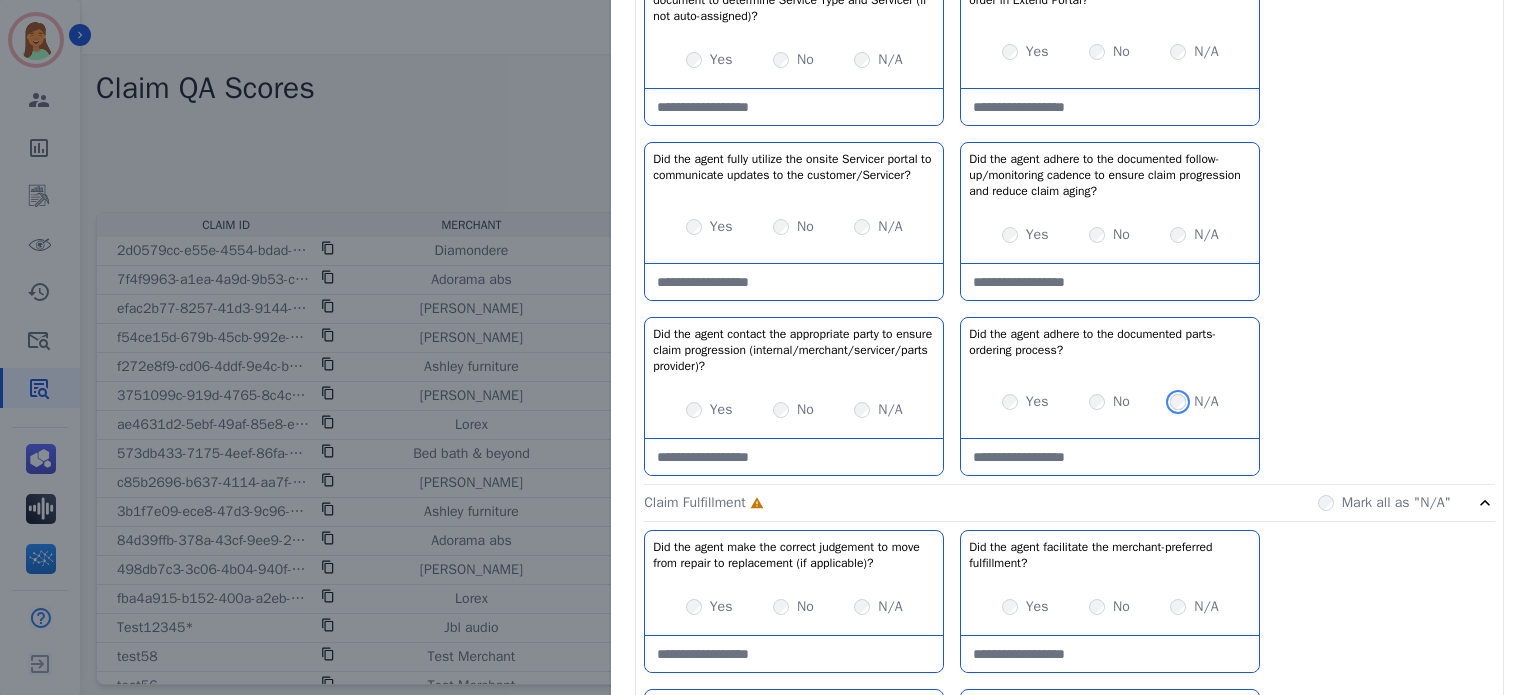 scroll, scrollTop: 852, scrollLeft: 0, axis: vertical 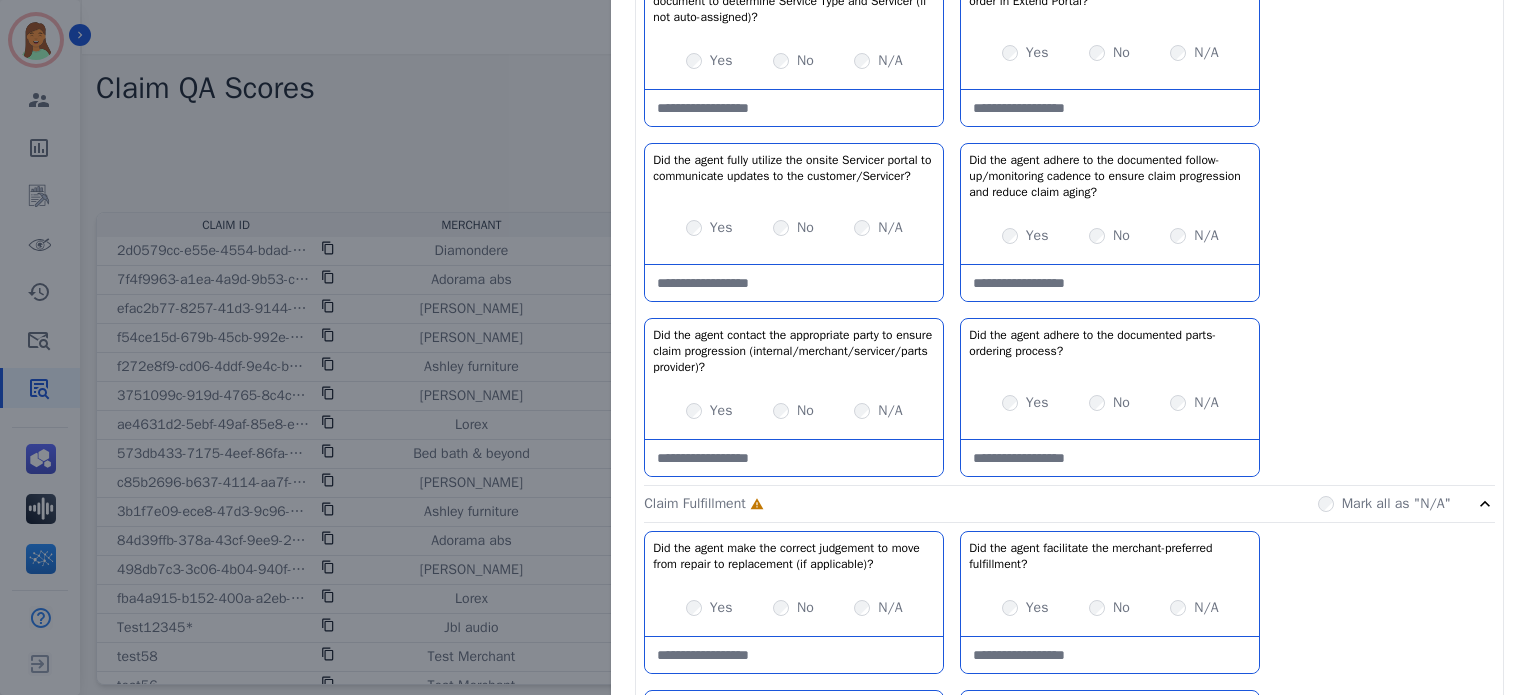 click on "Yes" at bounding box center [1037, 236] 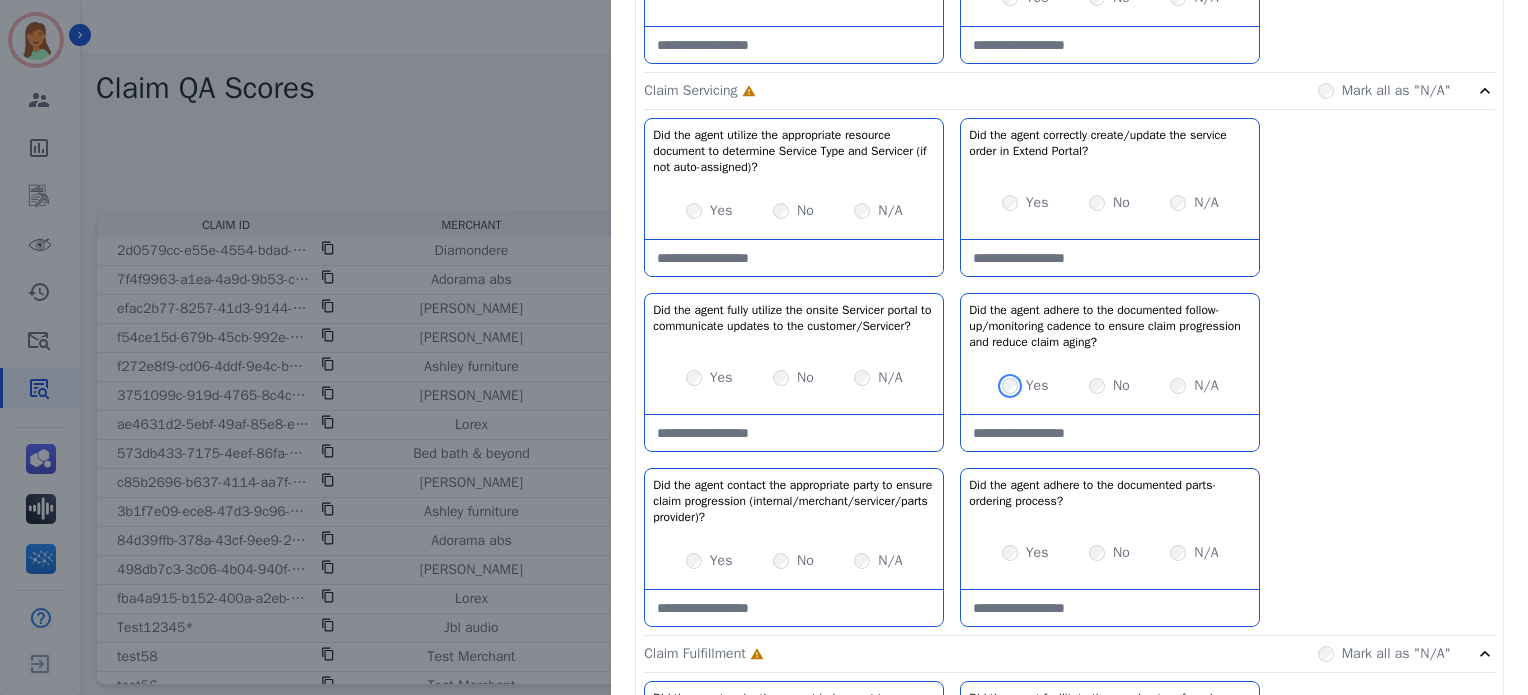 scroll, scrollTop: 695, scrollLeft: 0, axis: vertical 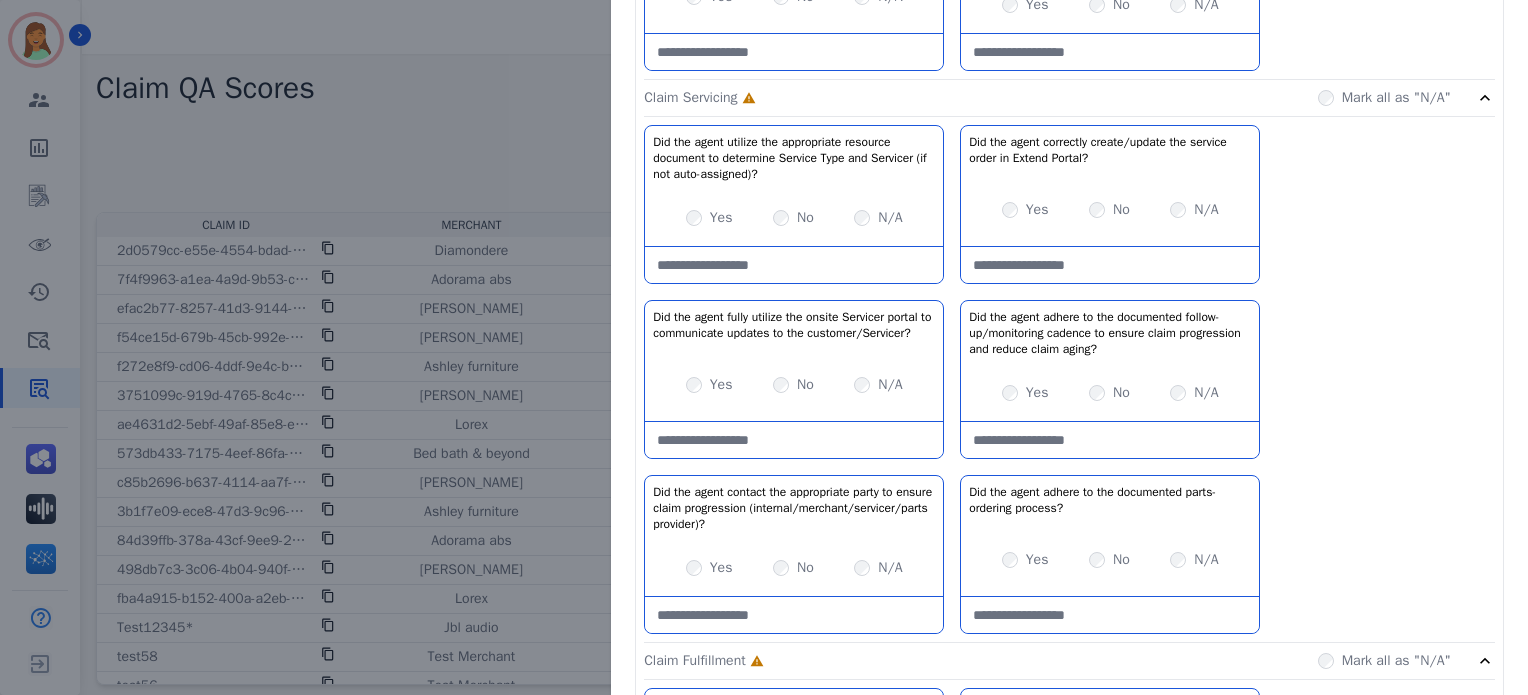 click on "No" at bounding box center (805, 218) 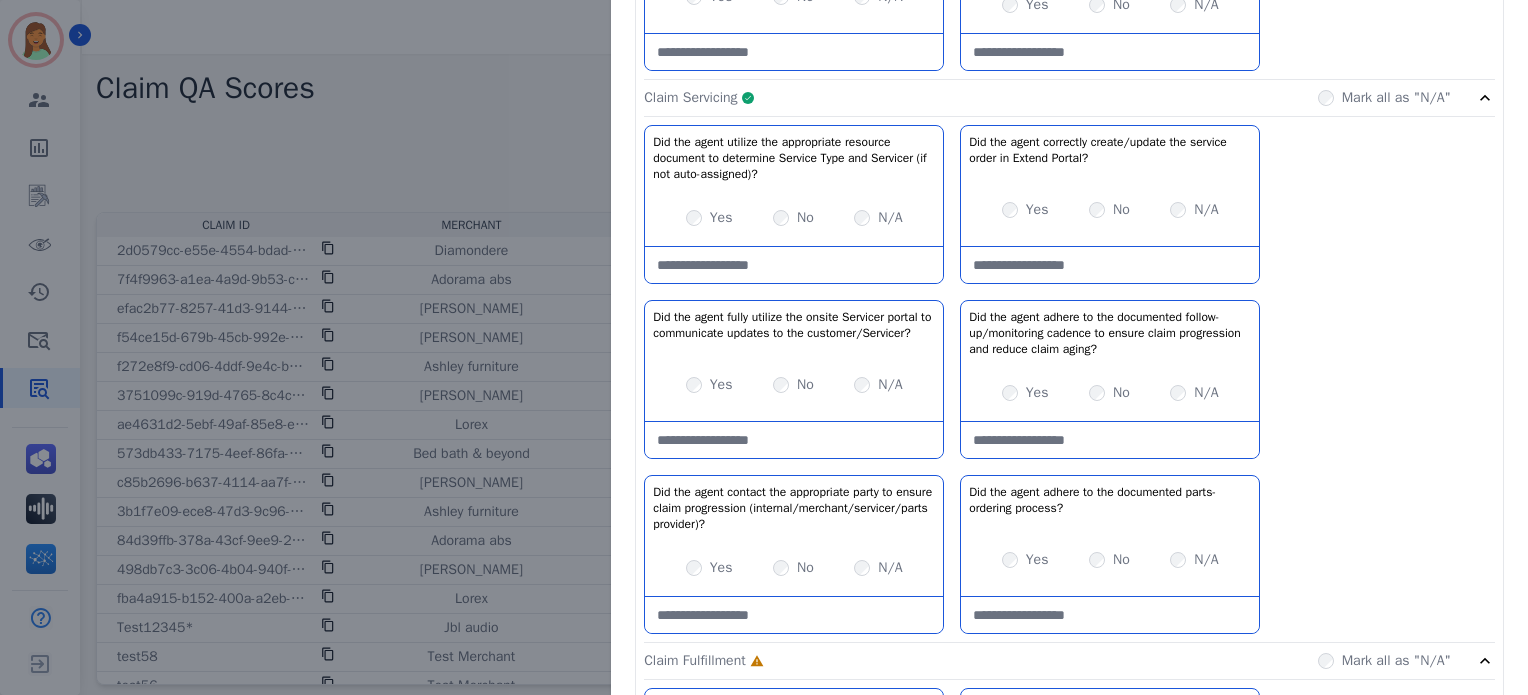 click at bounding box center (794, 265) 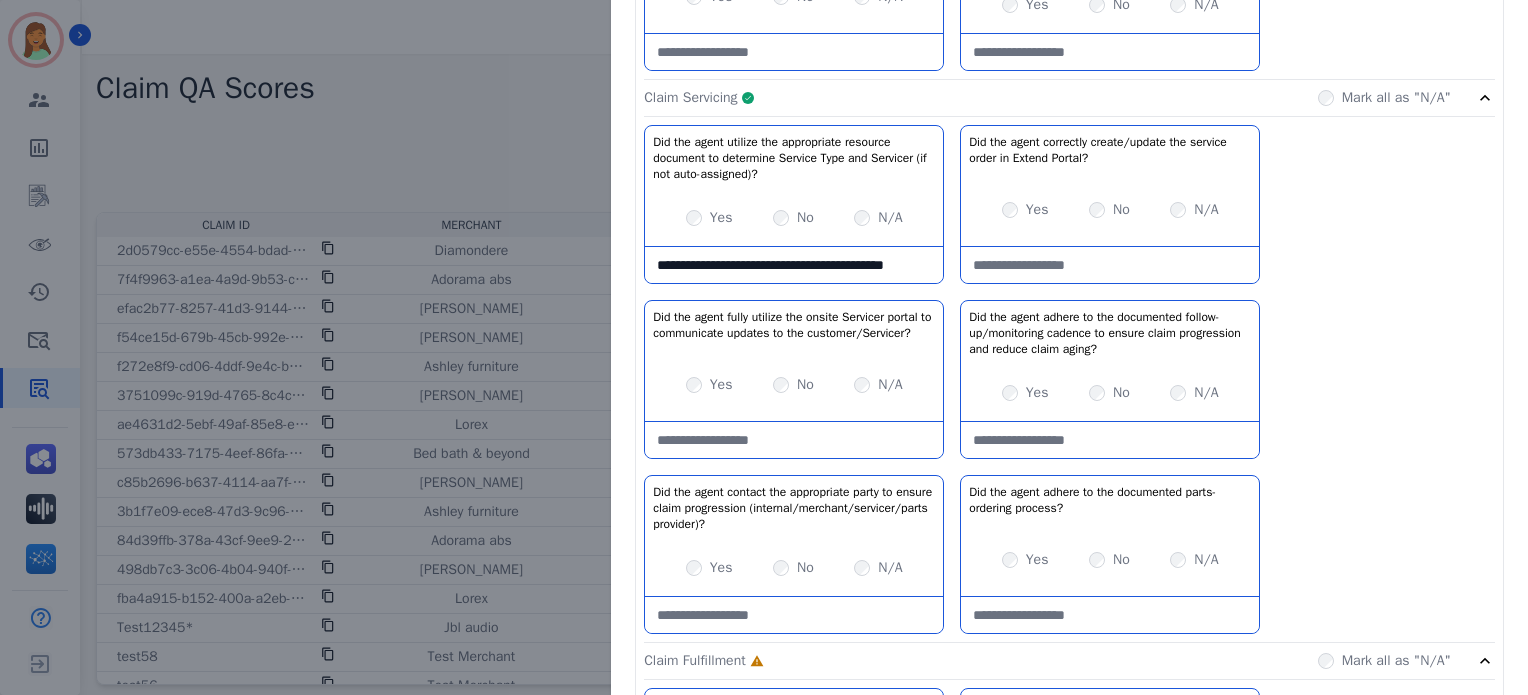 scroll, scrollTop: 11, scrollLeft: 0, axis: vertical 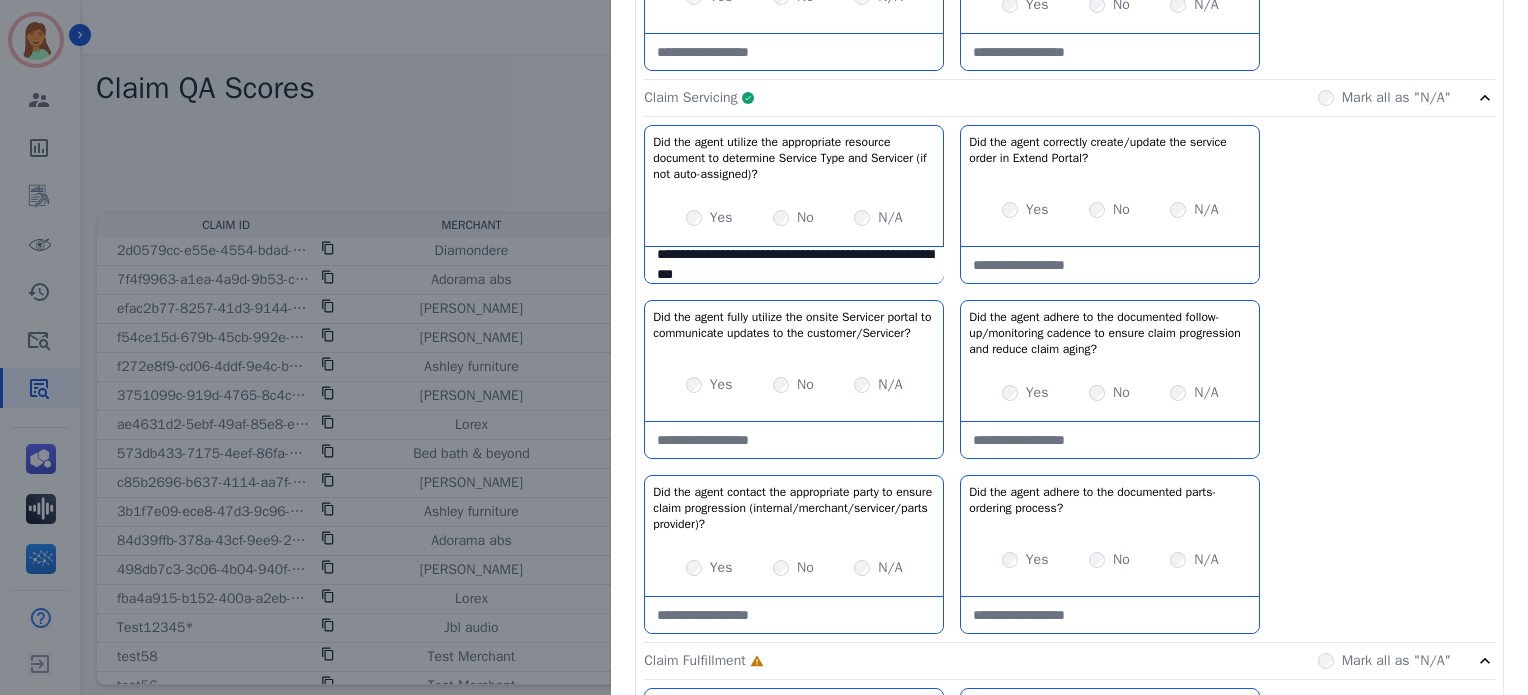 type on "**********" 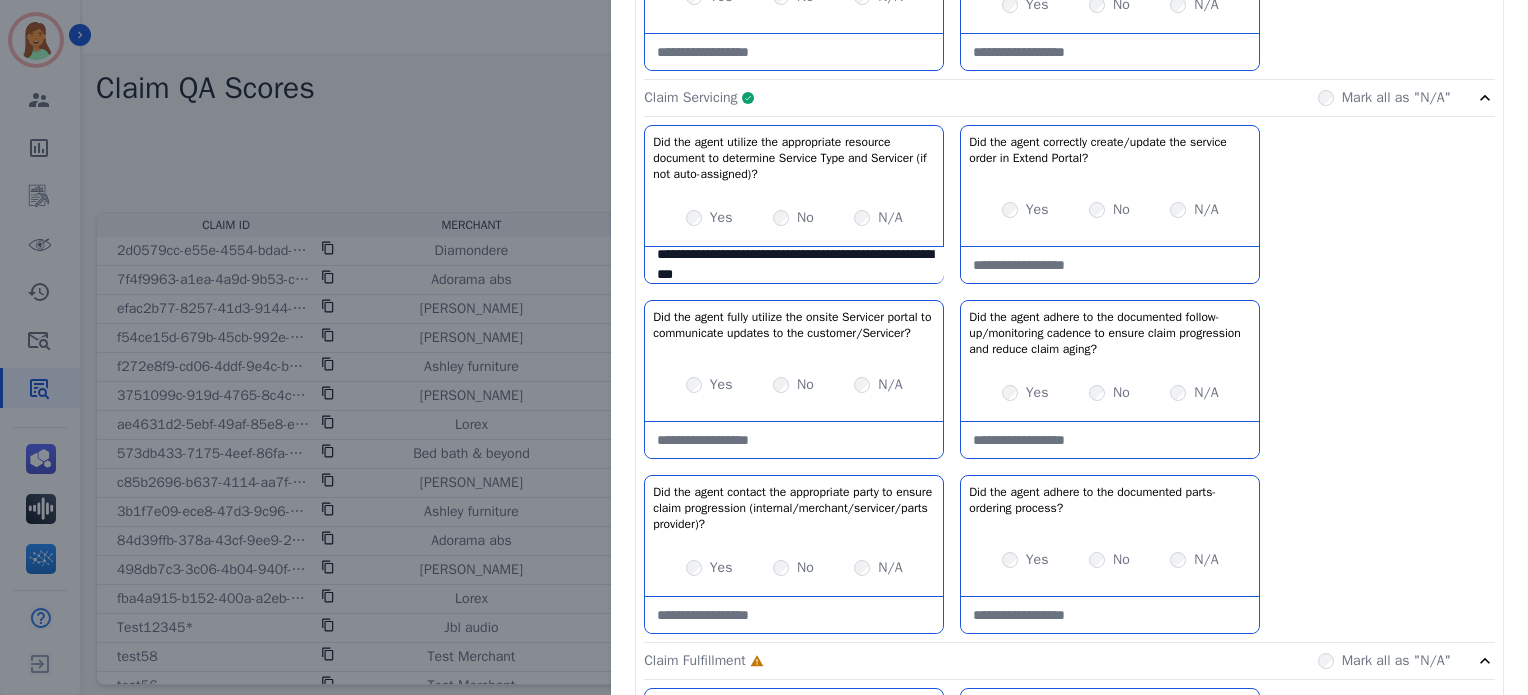 click on "Claim Servicing     Complete         Mark all as "N/A"" 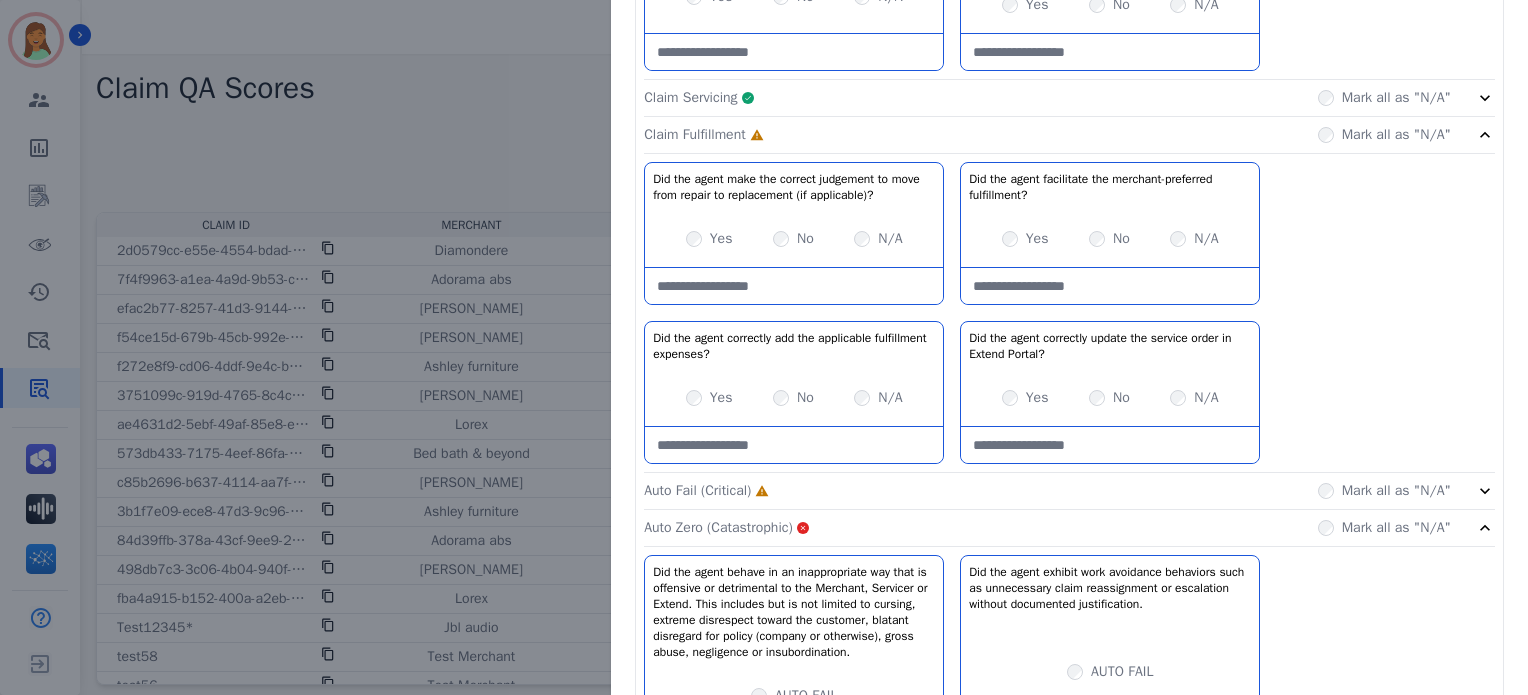click on "N/A" at bounding box center (890, 239) 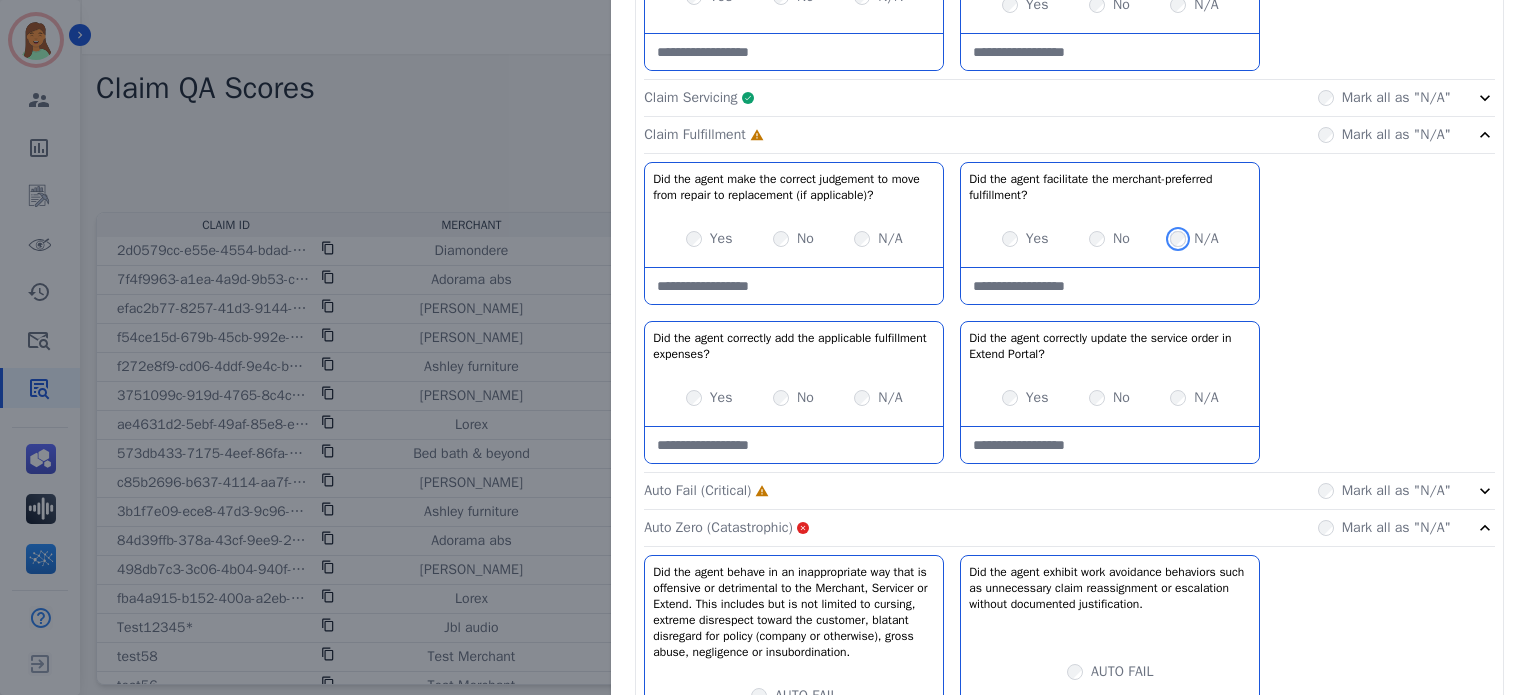 scroll, scrollTop: 961, scrollLeft: 0, axis: vertical 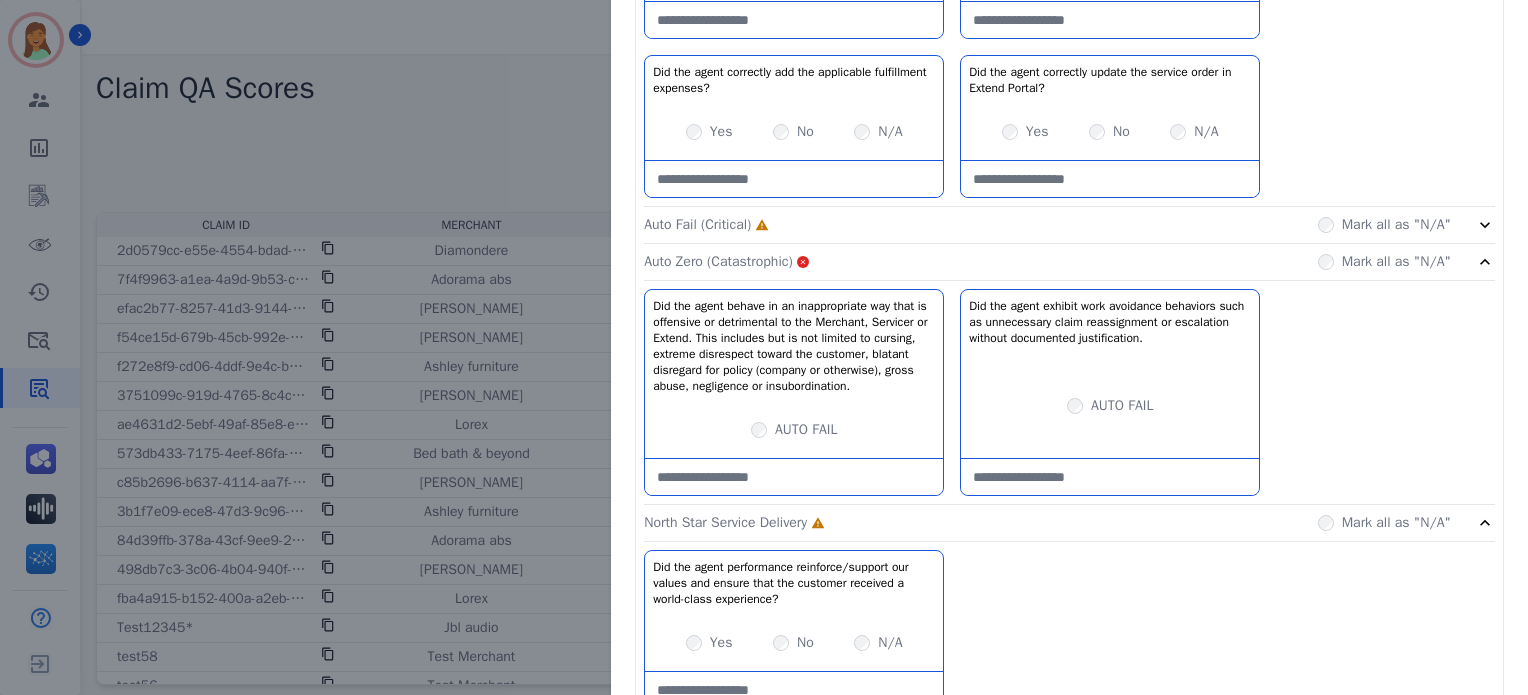 click on "N/A" at bounding box center [878, 132] 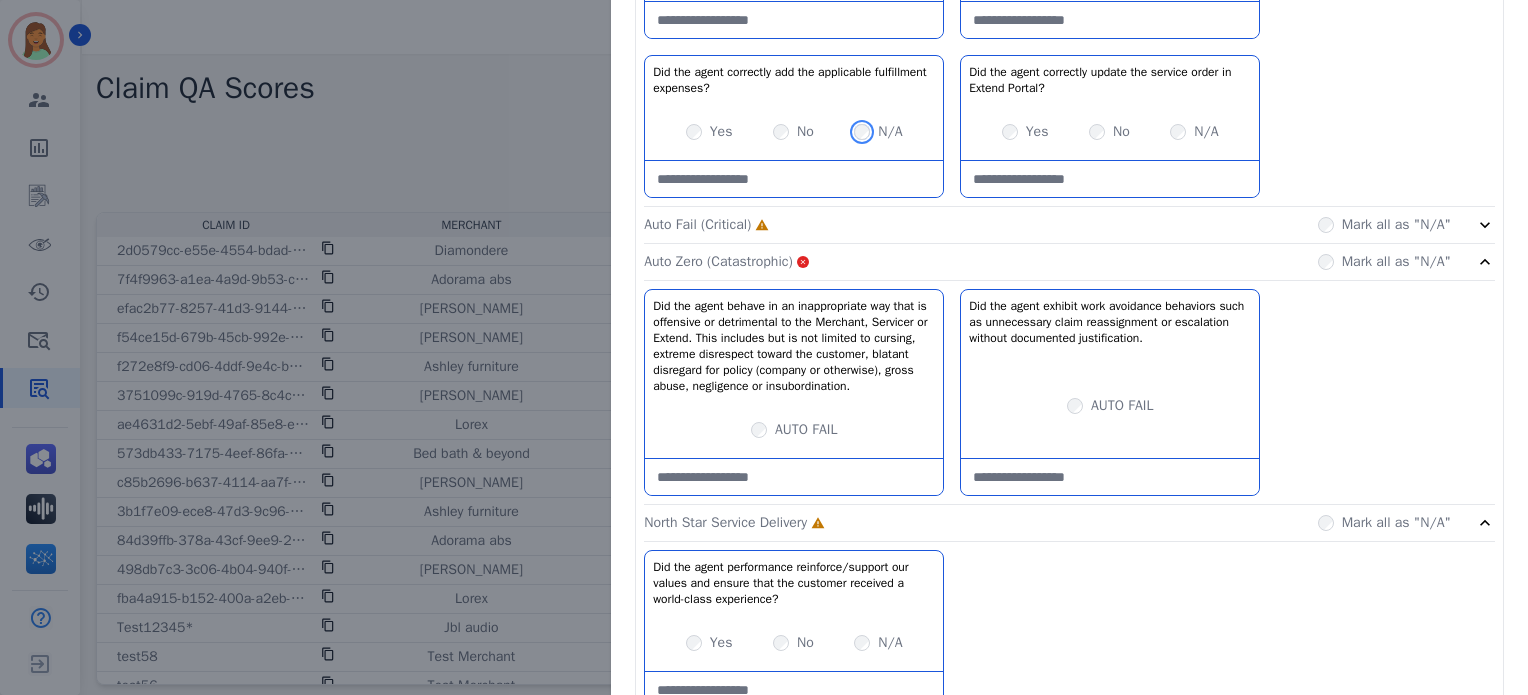 click on "N/A" at bounding box center [878, 132] 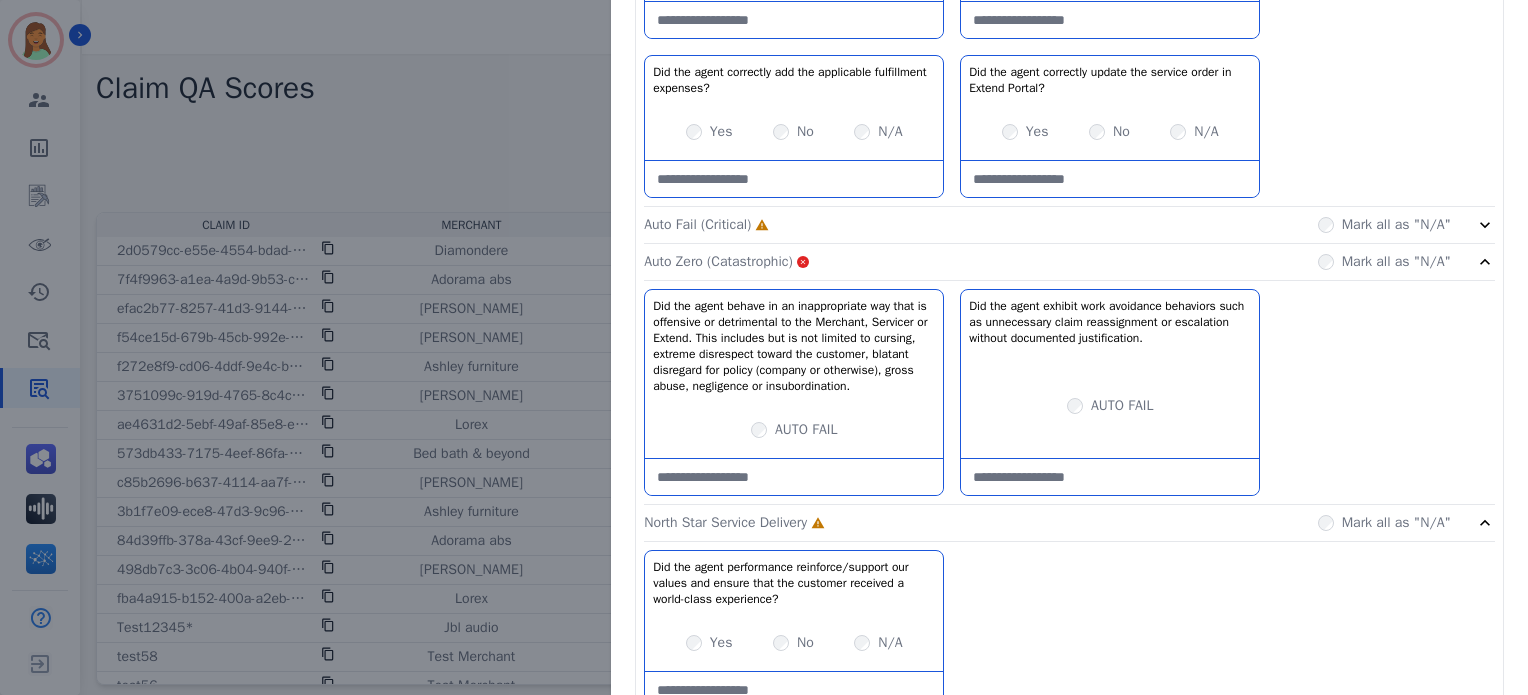 click on "N/A" at bounding box center (878, 132) 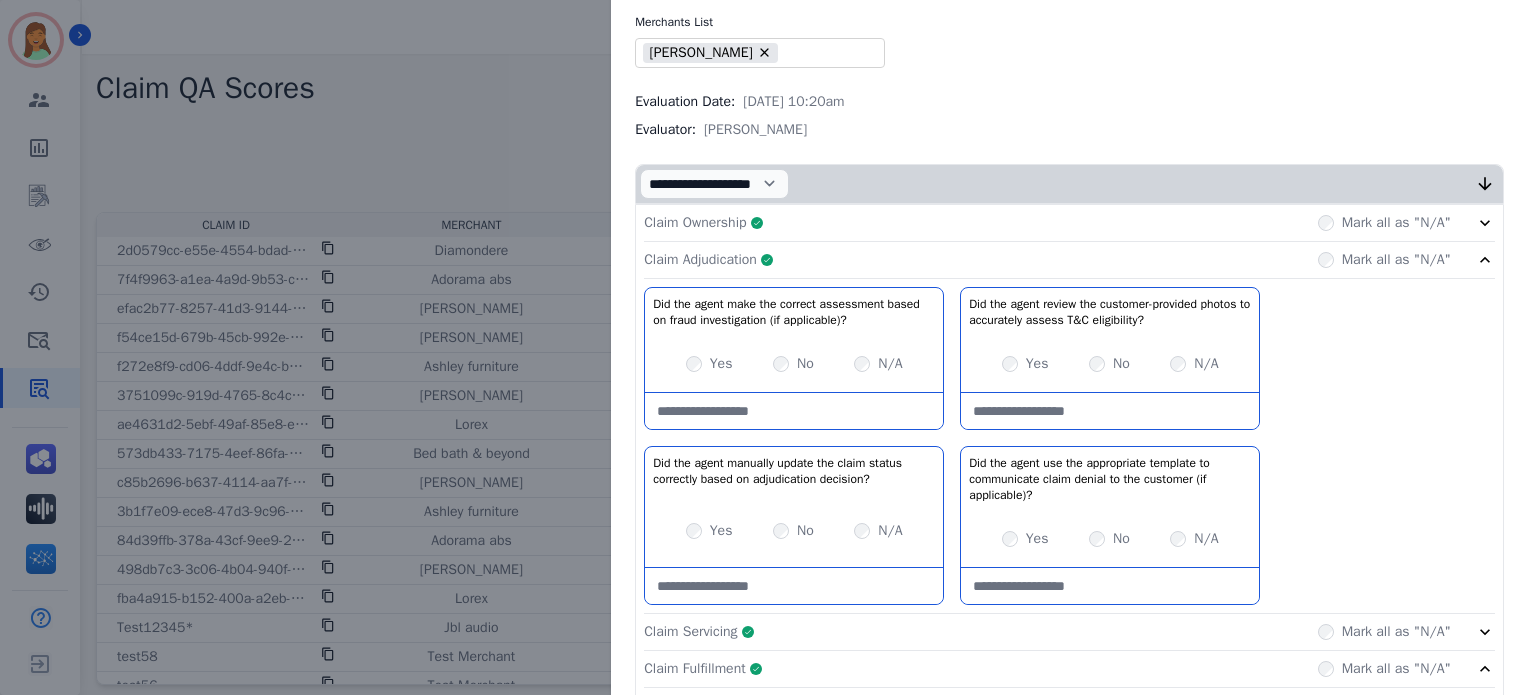 scroll, scrollTop: 428, scrollLeft: 0, axis: vertical 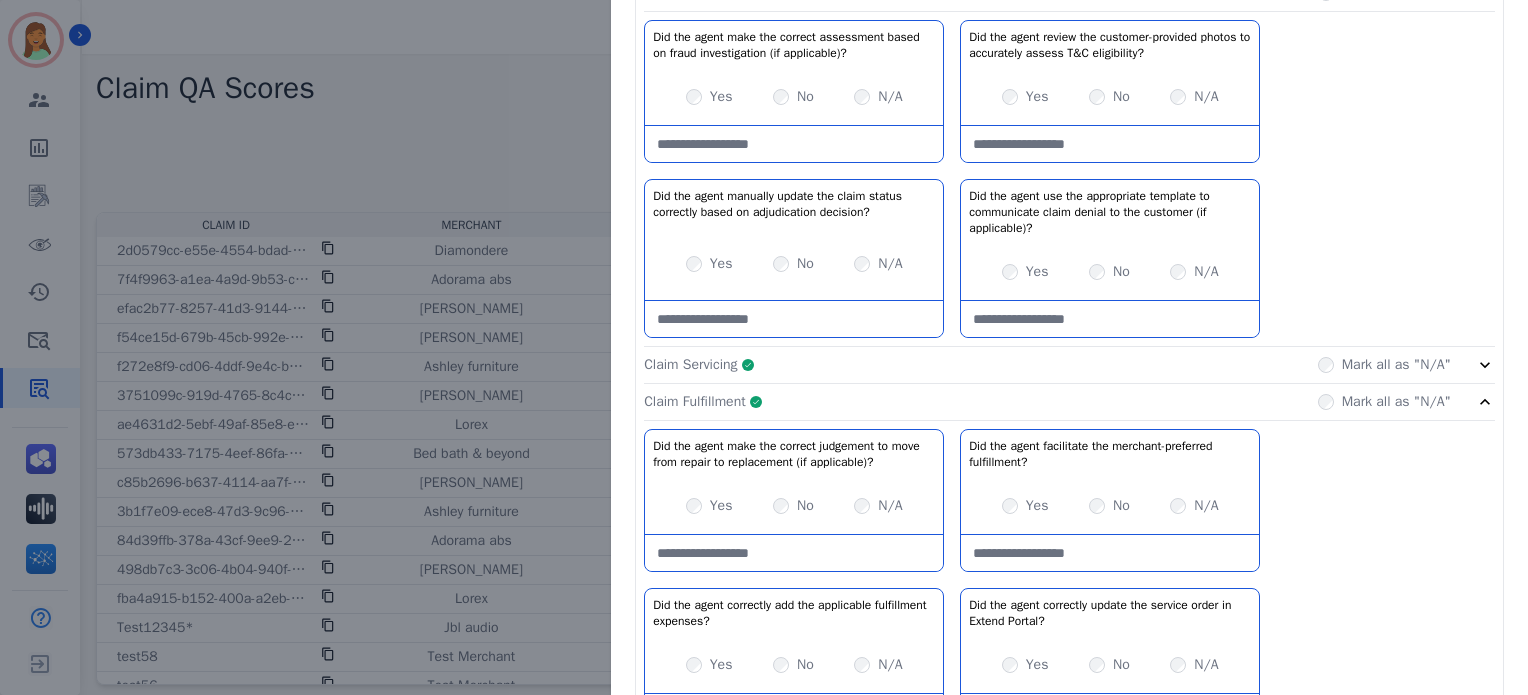 click on "Claim Servicing     Complete         Mark all as "N/A"" 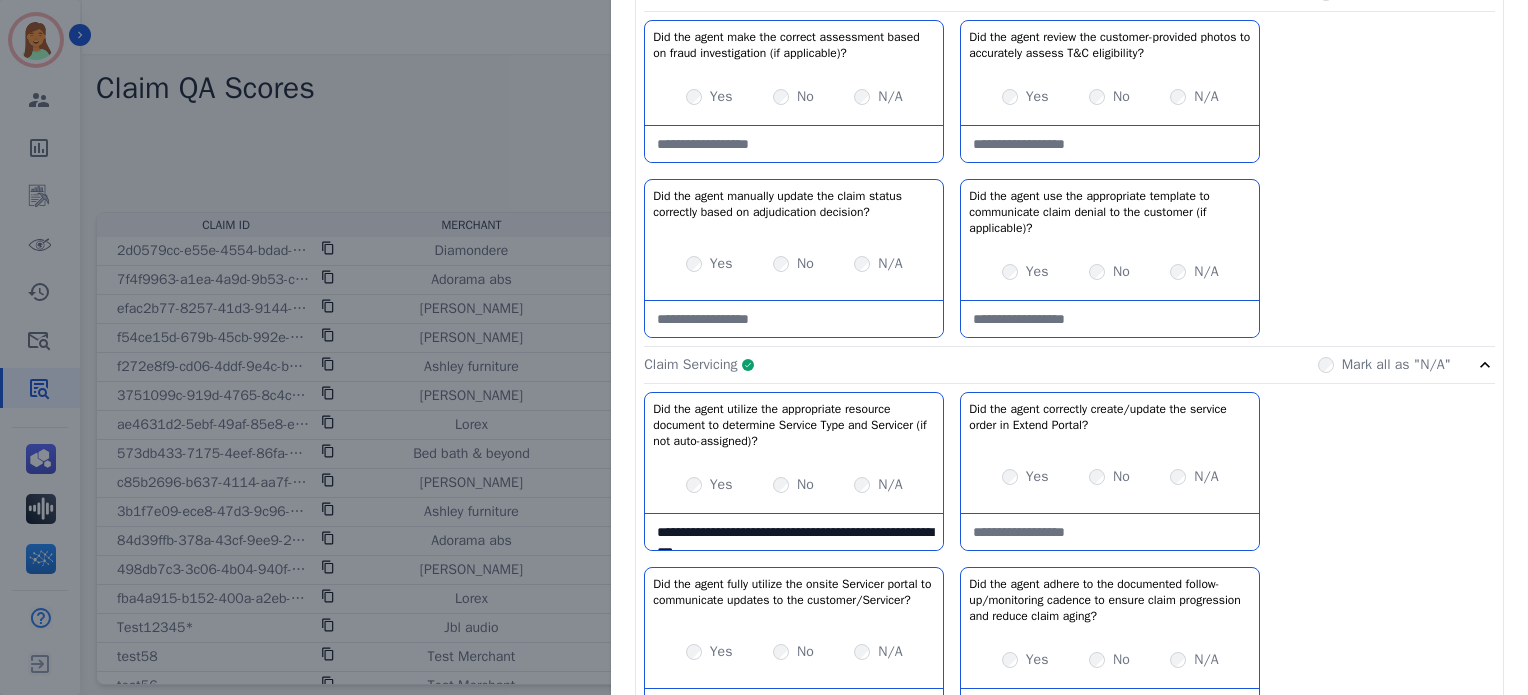 scroll, scrollTop: 695, scrollLeft: 0, axis: vertical 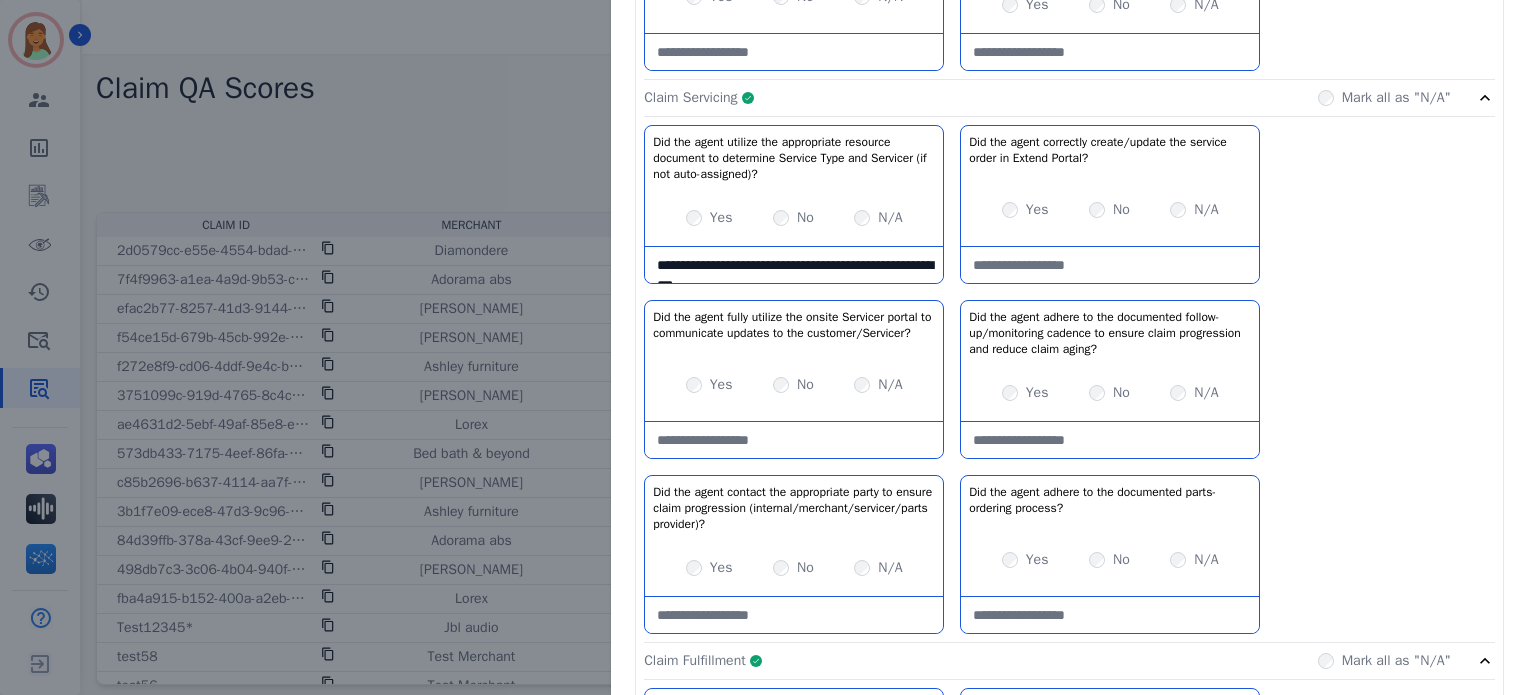 click on "**********" at bounding box center [794, 265] 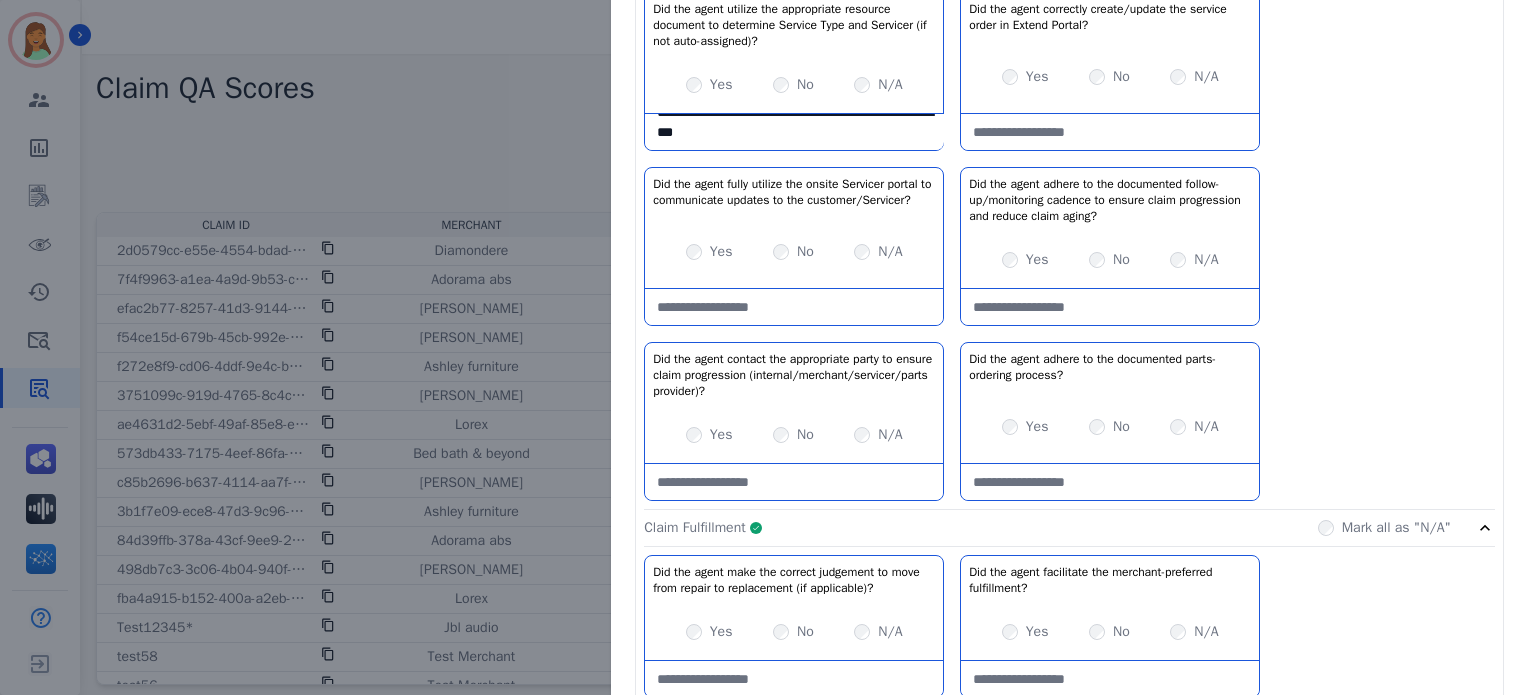 scroll, scrollTop: 561, scrollLeft: 0, axis: vertical 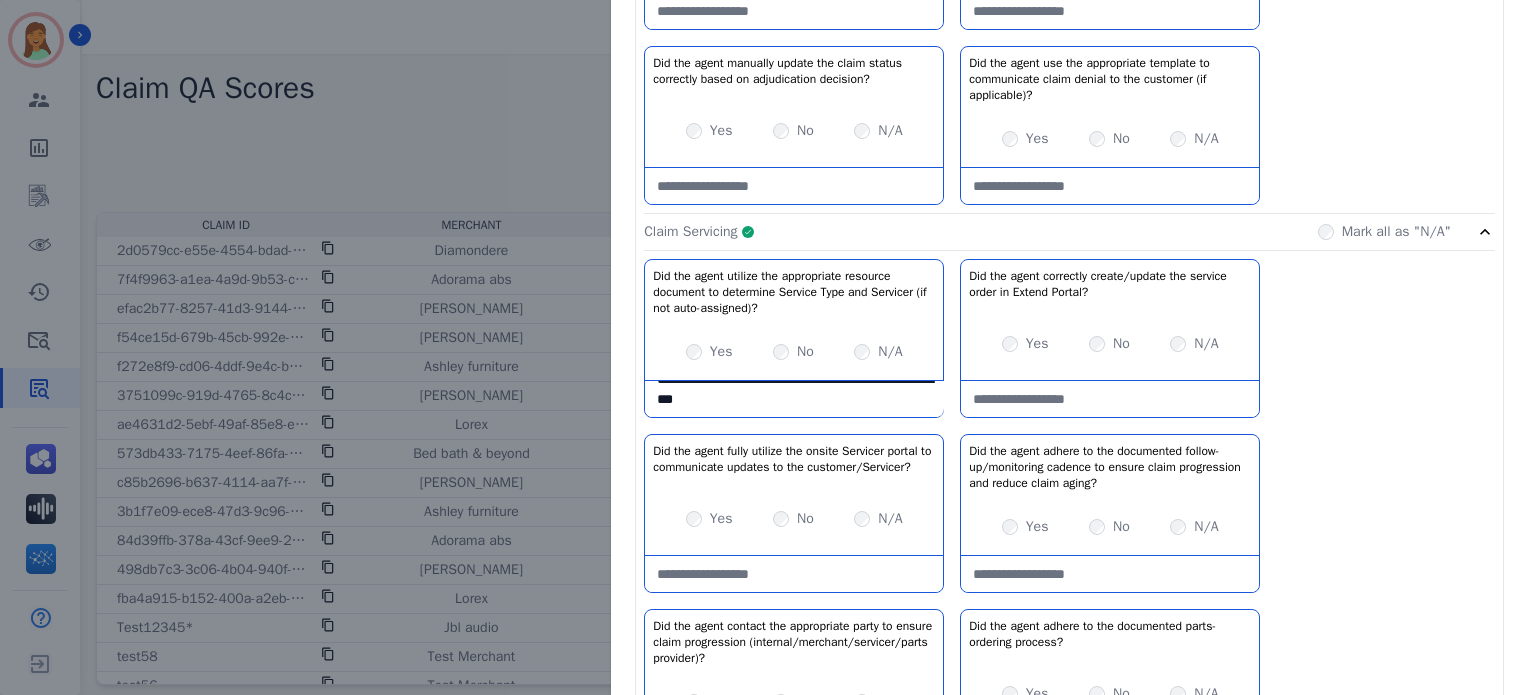 click on "**********" at bounding box center (794, 399) 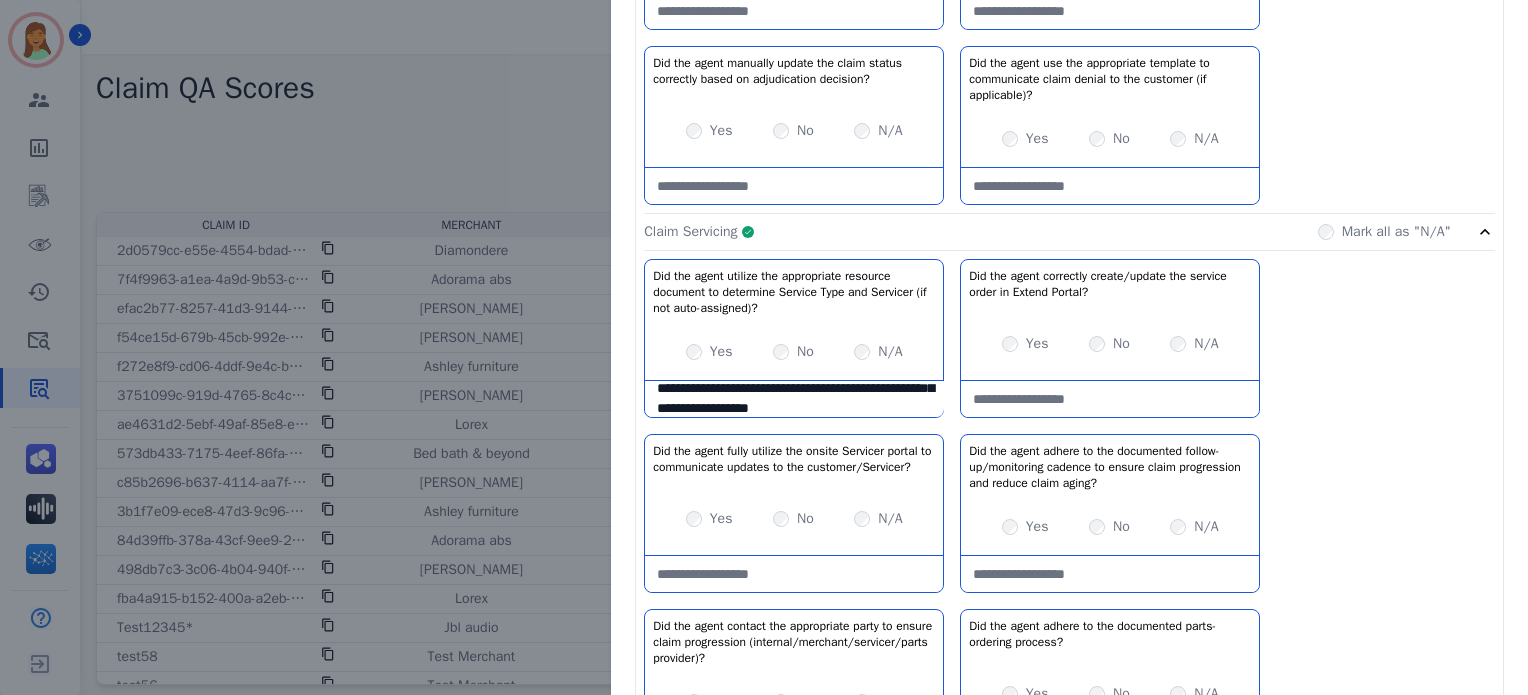scroll, scrollTop: 51, scrollLeft: 0, axis: vertical 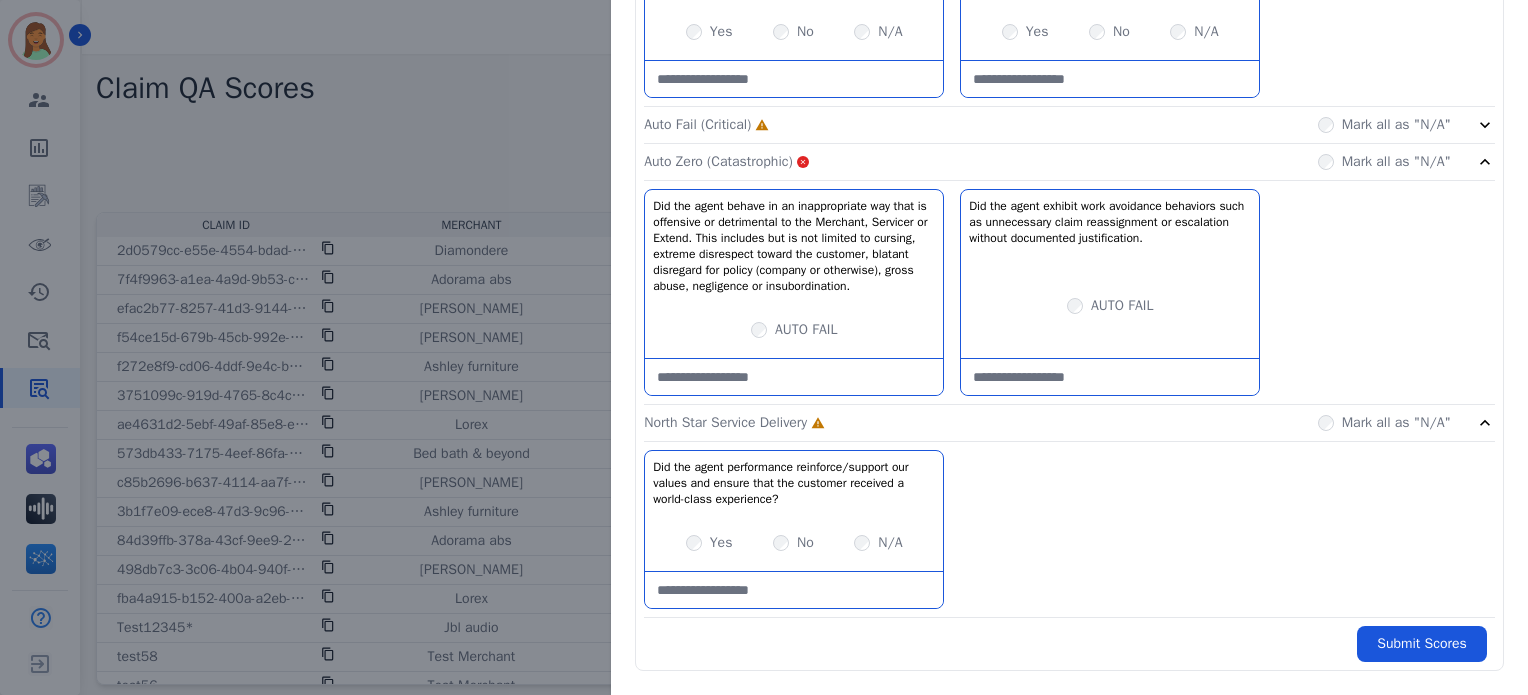 type on "**********" 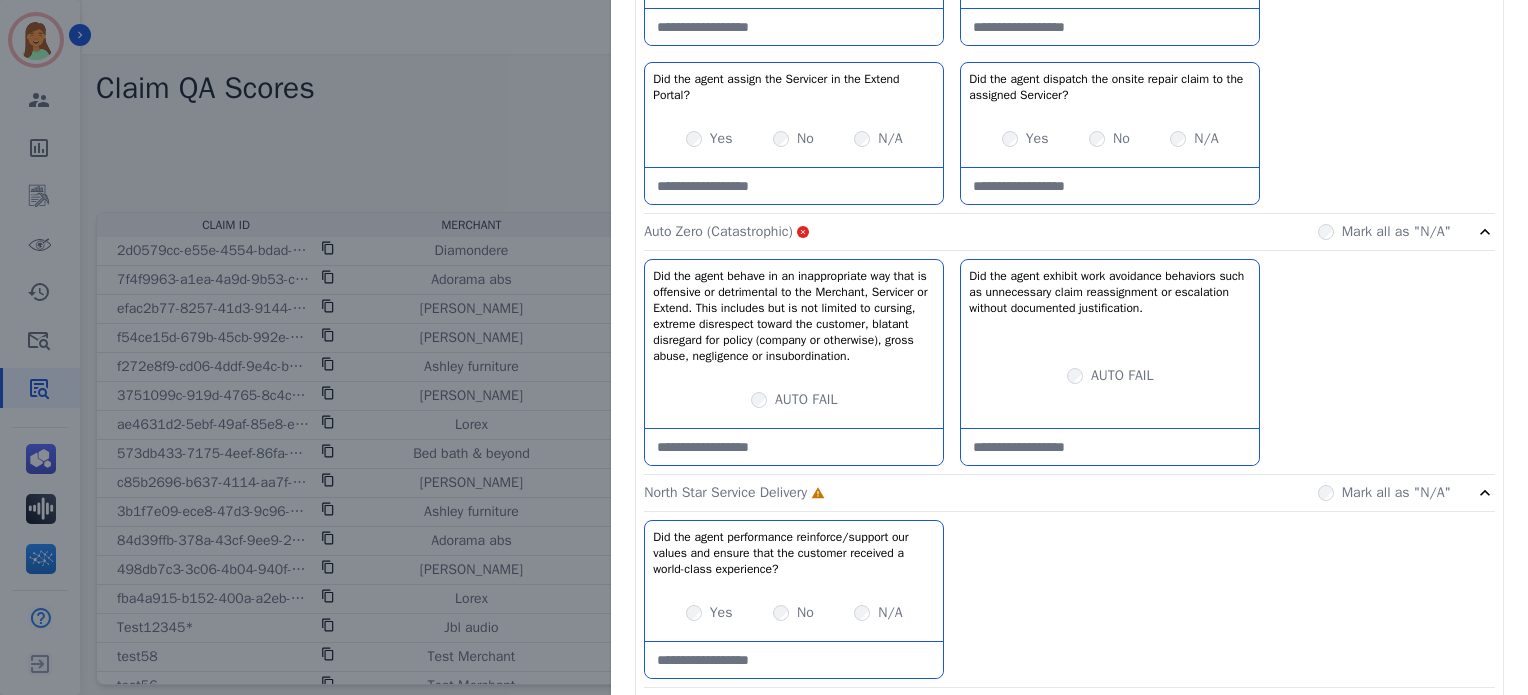 scroll, scrollTop: 2087, scrollLeft: 0, axis: vertical 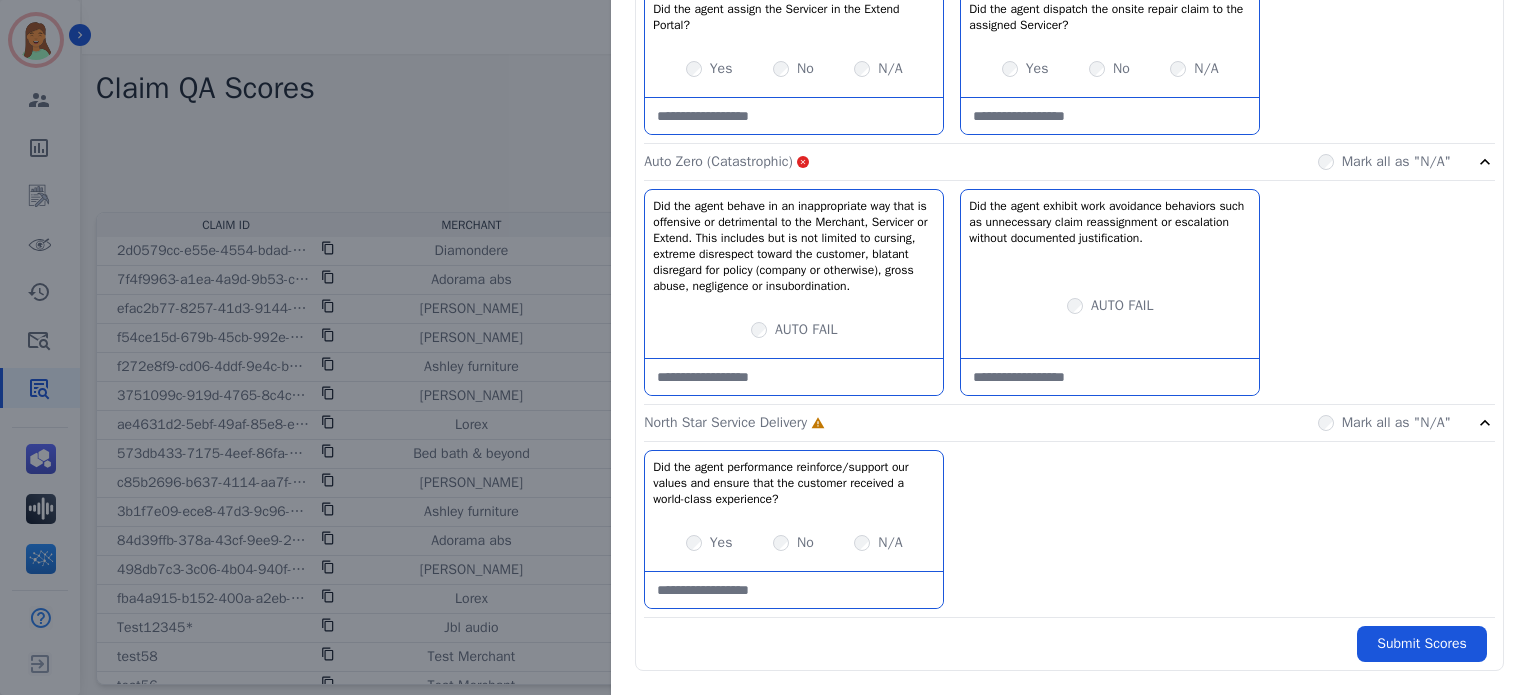 click on "Yes" at bounding box center (709, 543) 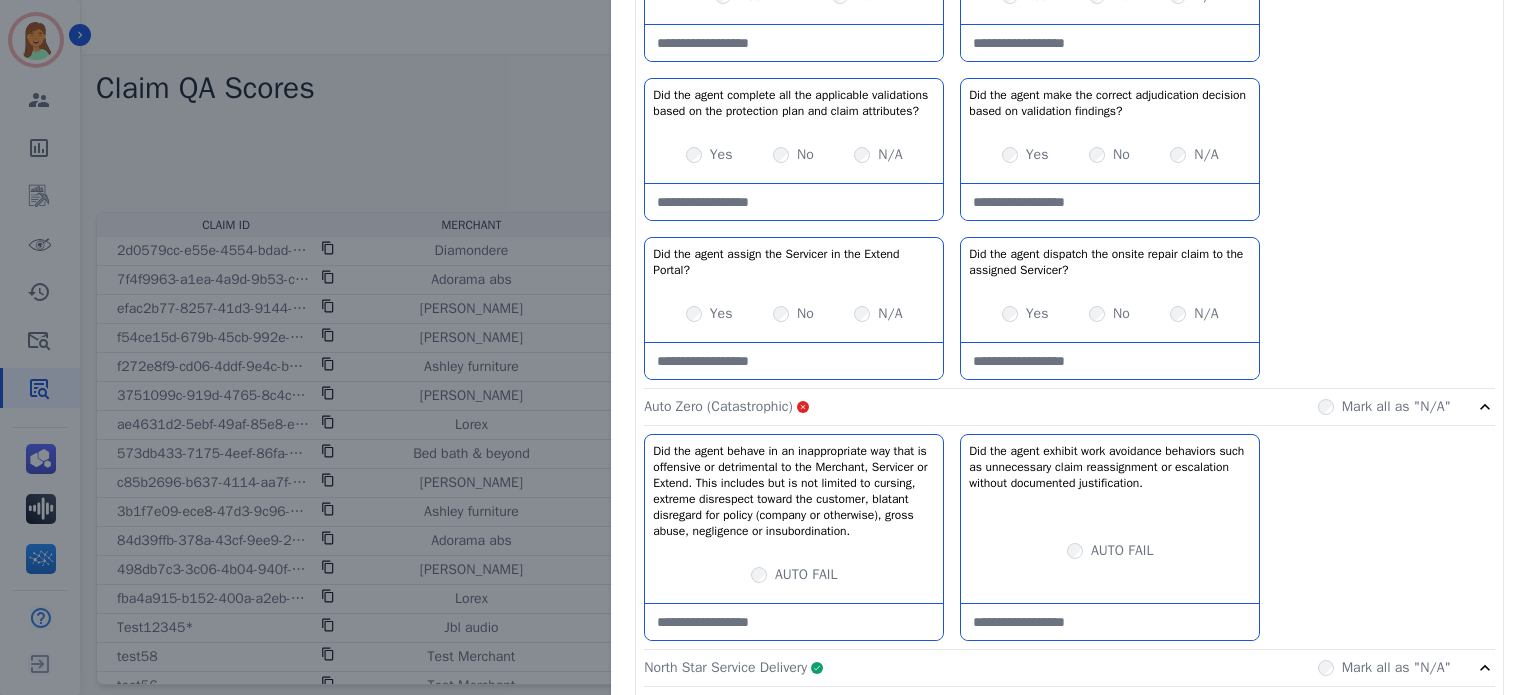 scroll, scrollTop: 1687, scrollLeft: 0, axis: vertical 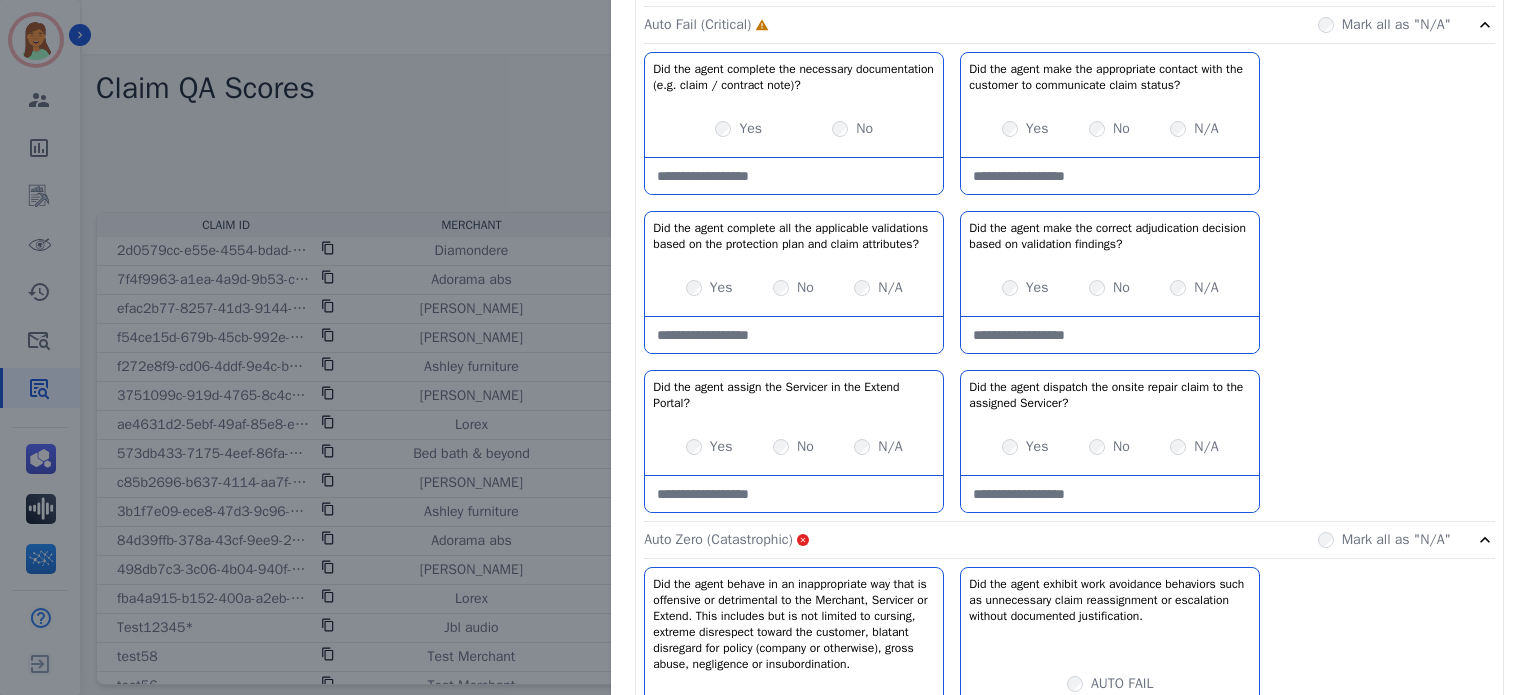 click on "Yes" at bounding box center [721, 447] 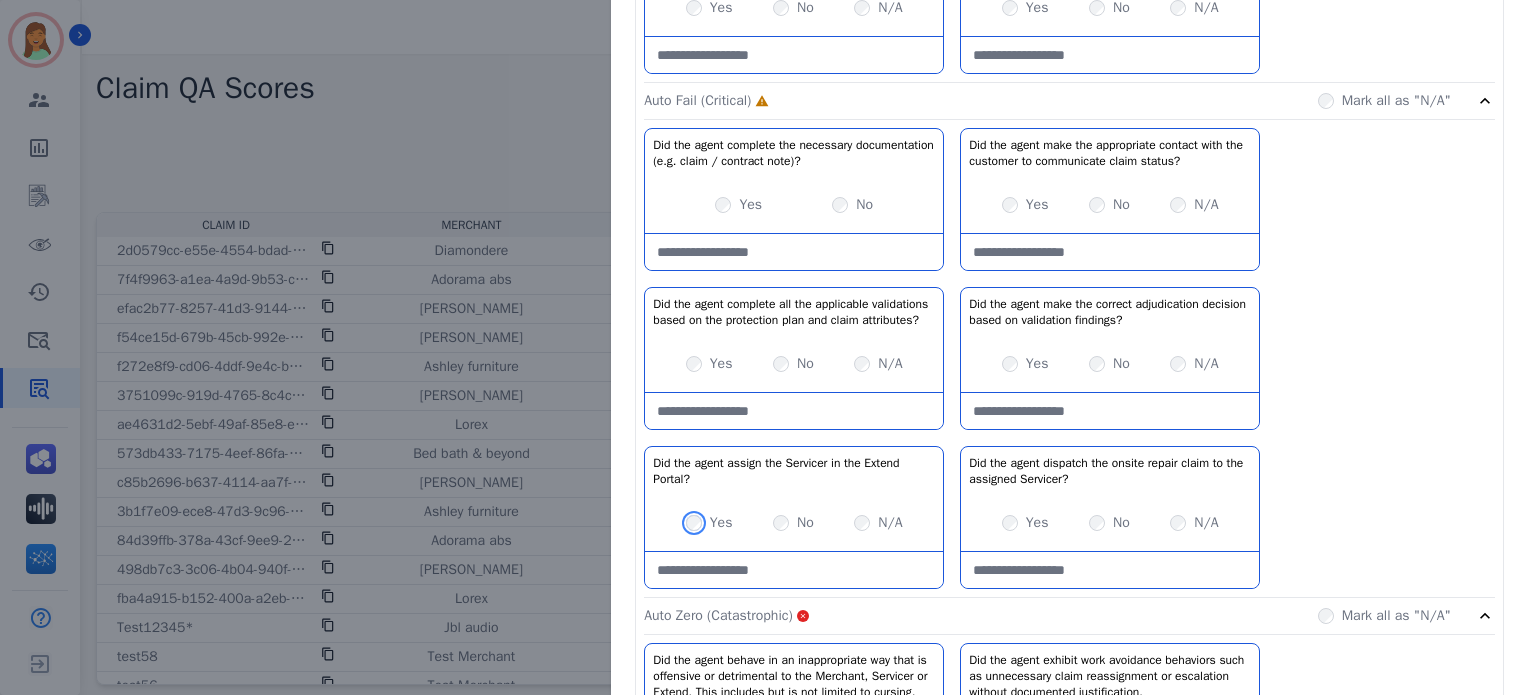 scroll, scrollTop: 1603, scrollLeft: 0, axis: vertical 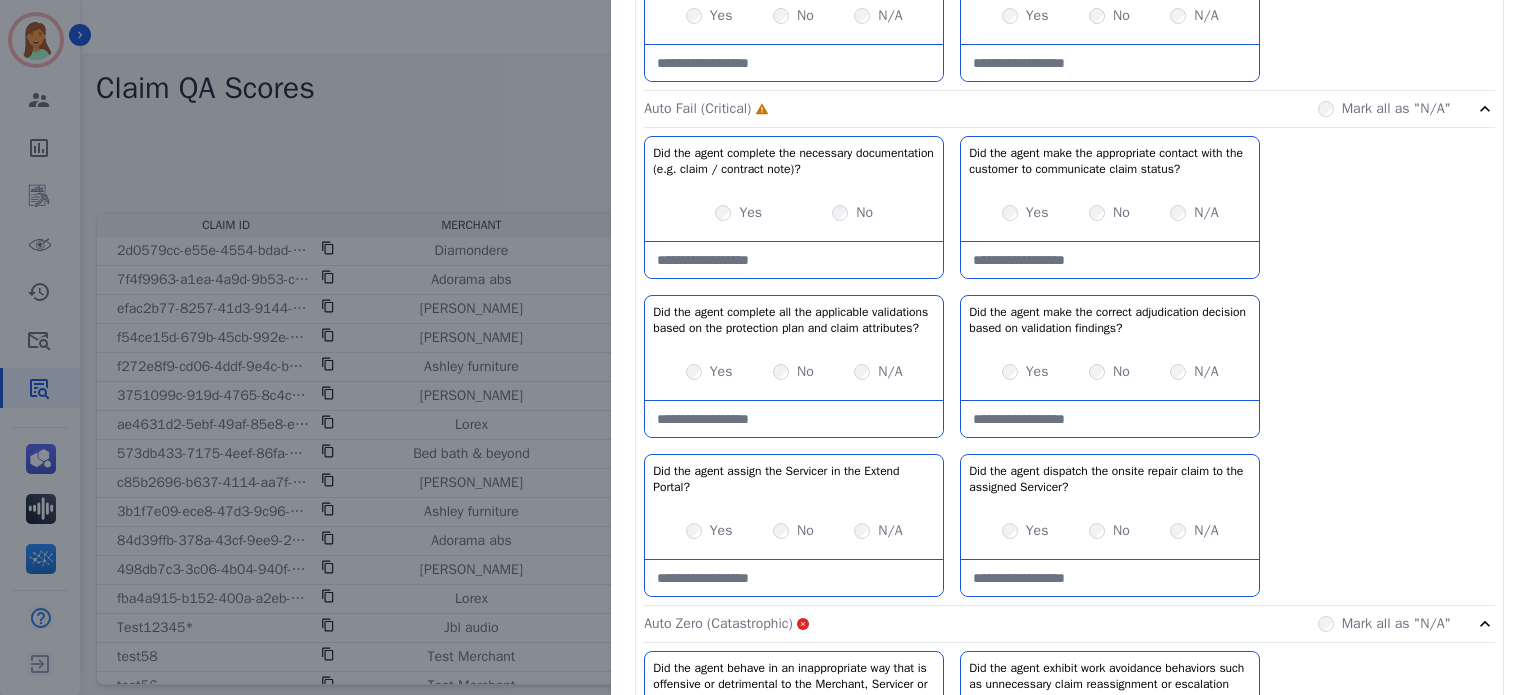 click on "Did the agent complete all the applicable validations based on the protection plan and claim attributes?" at bounding box center [794, 320] 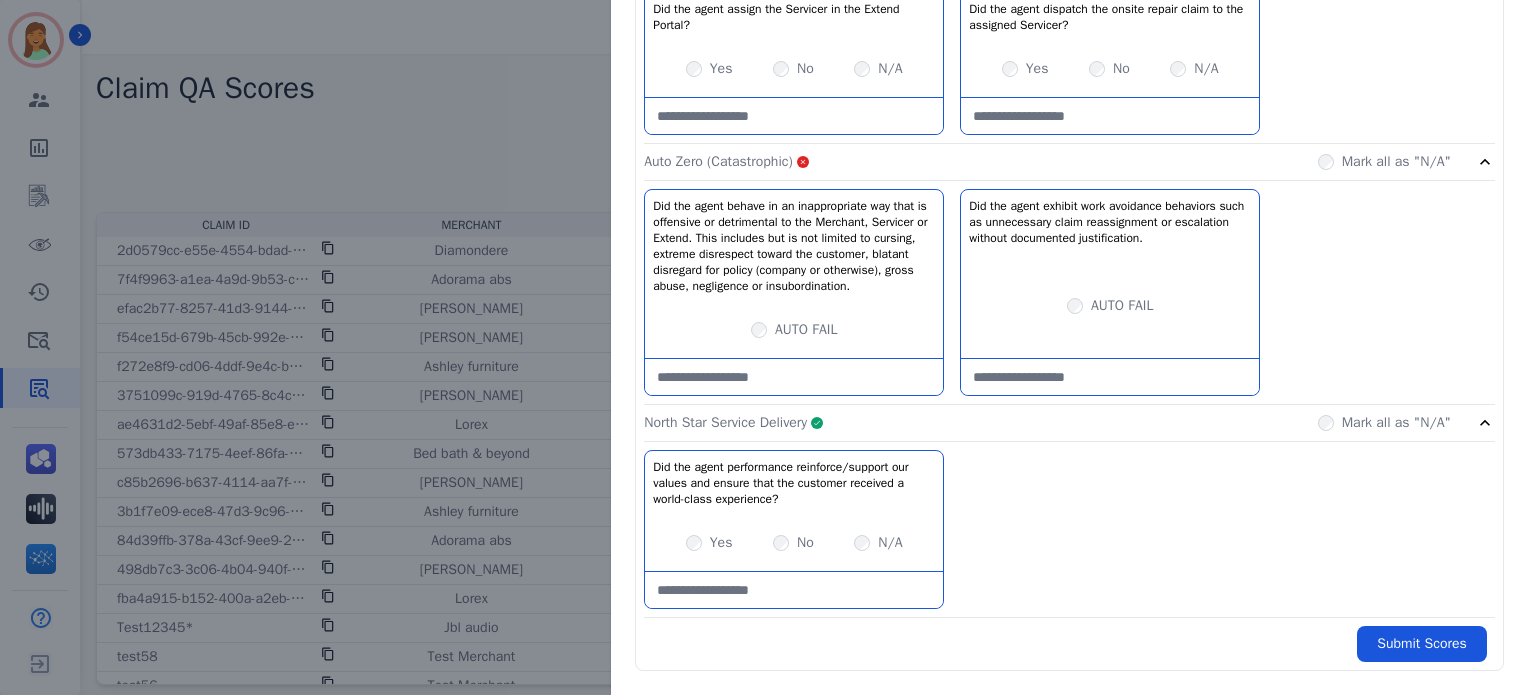 scroll, scrollTop: 2087, scrollLeft: 0, axis: vertical 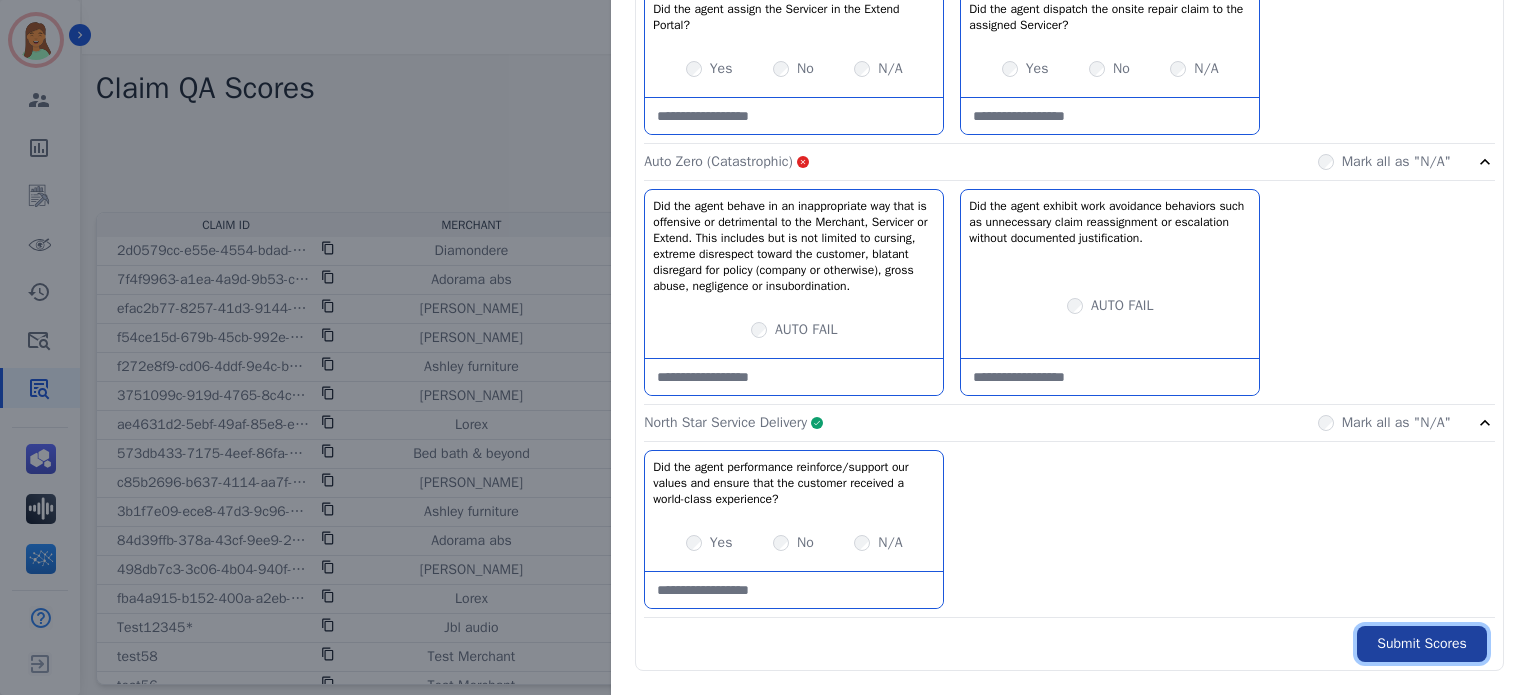click on "Submit Scores" at bounding box center (1422, 644) 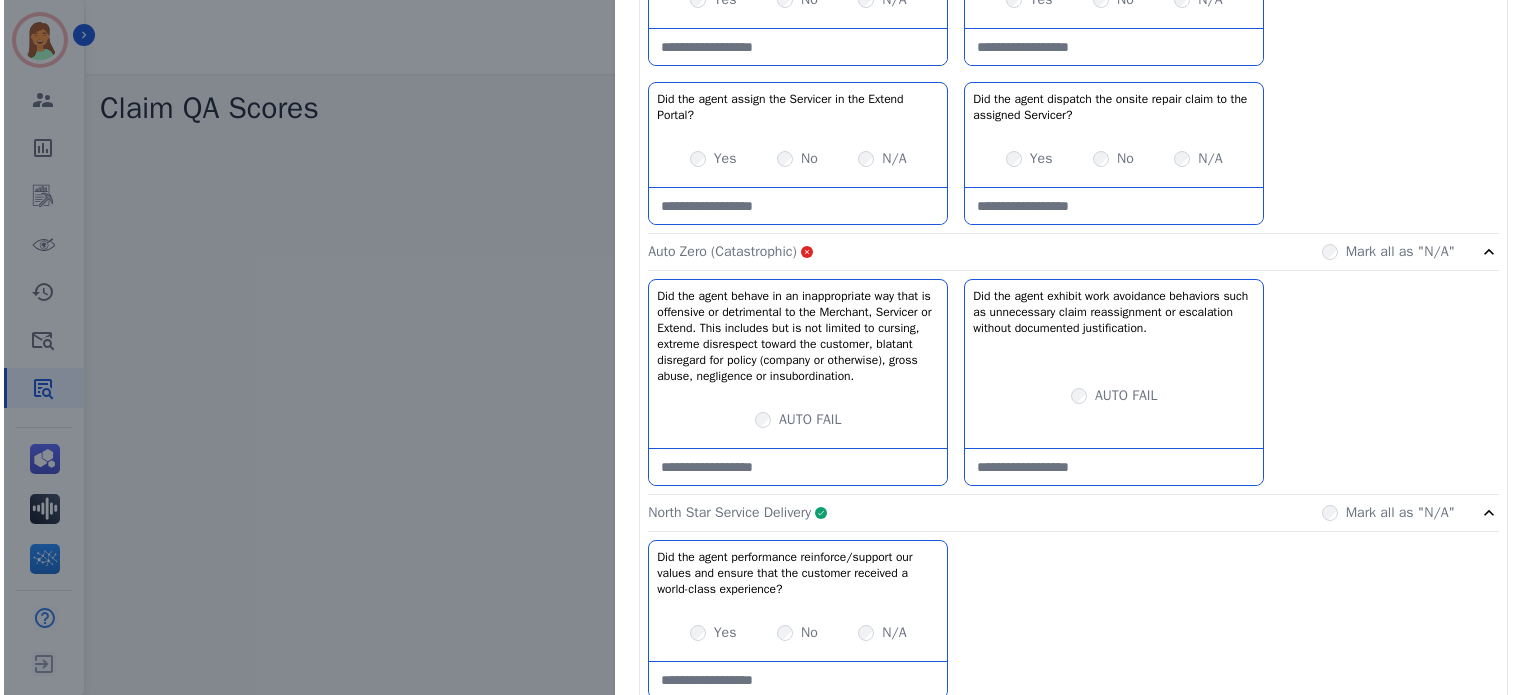 scroll, scrollTop: 0, scrollLeft: 0, axis: both 